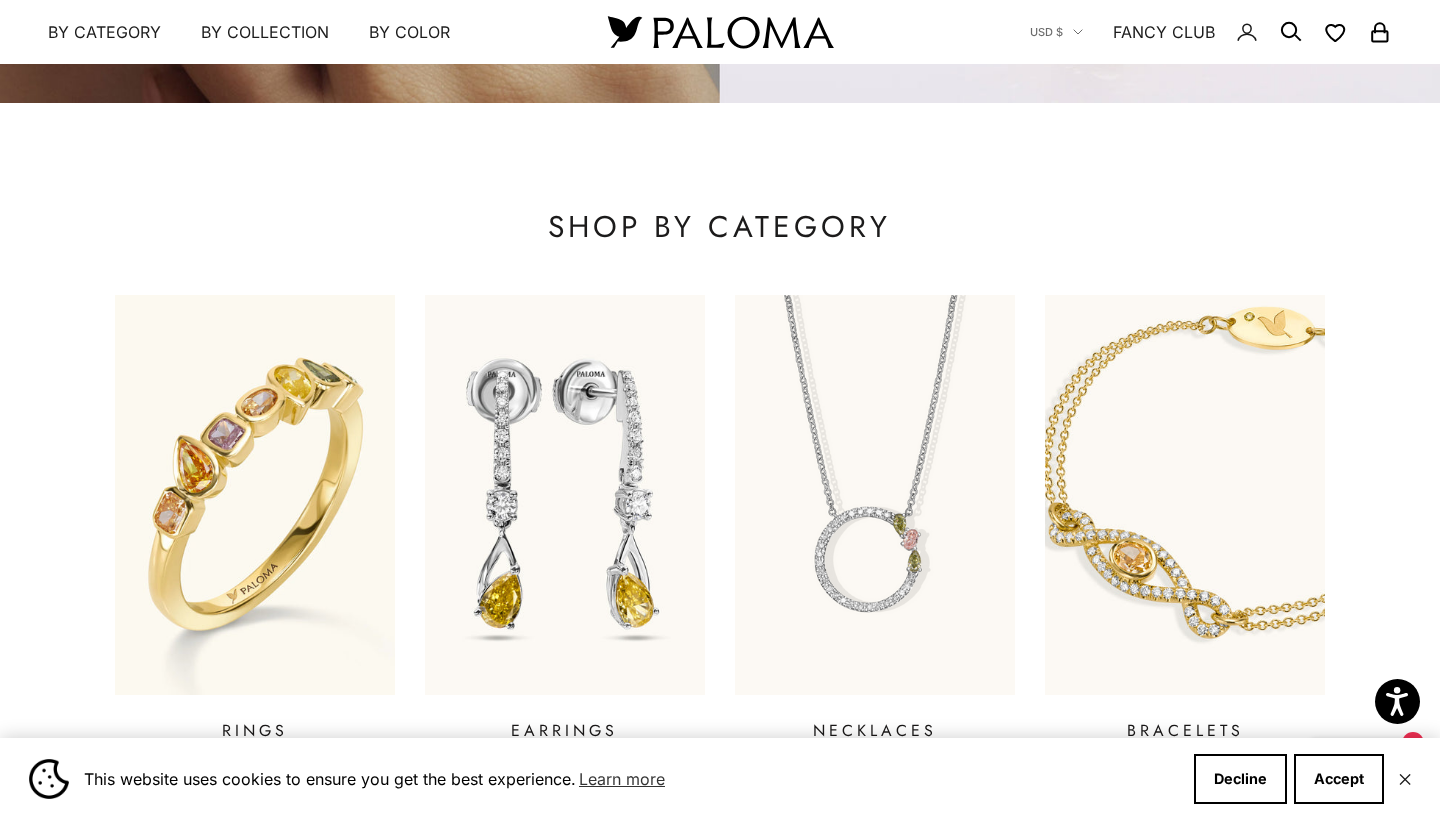 scroll, scrollTop: 630, scrollLeft: 0, axis: vertical 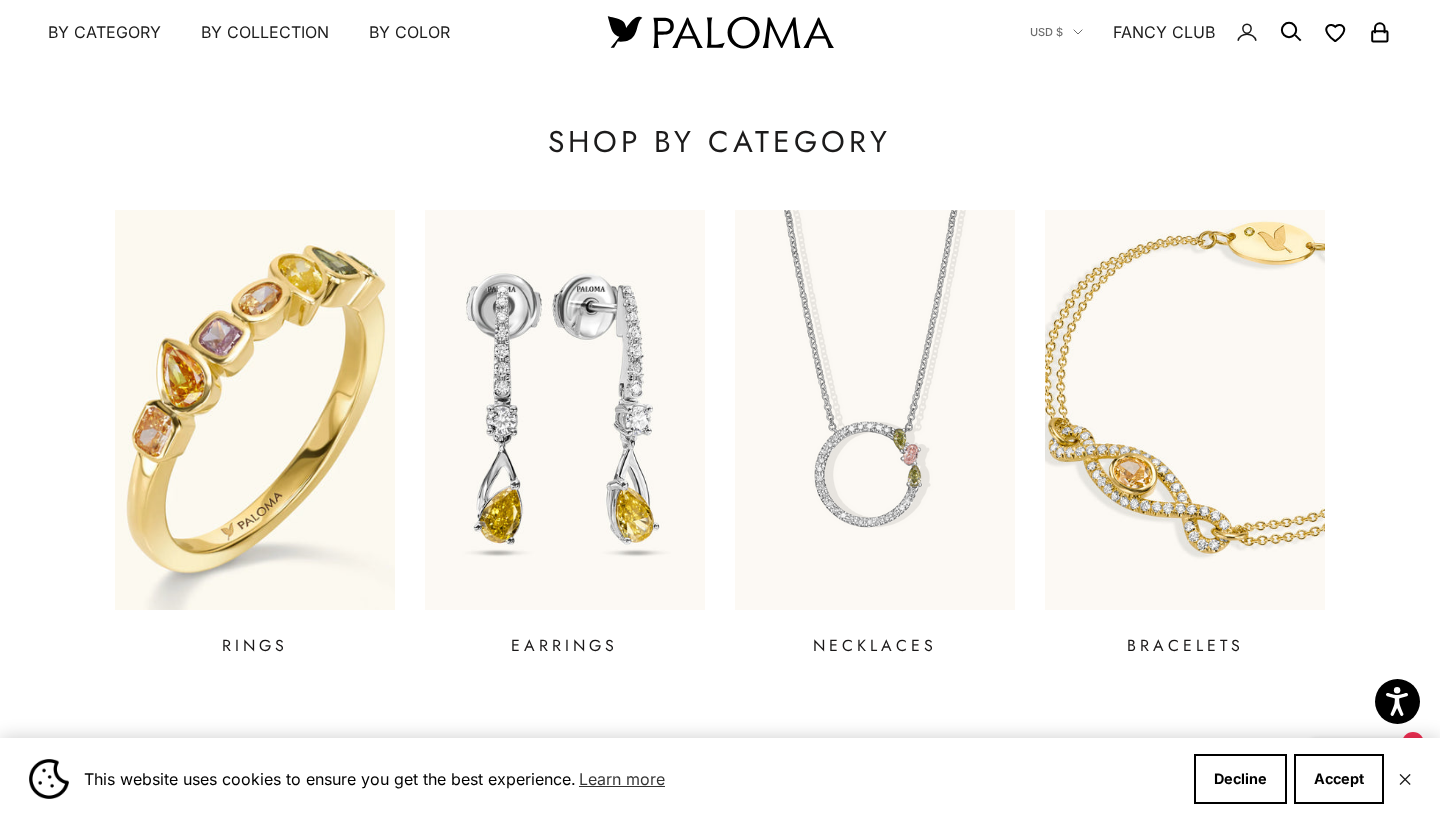 click at bounding box center [255, 410] 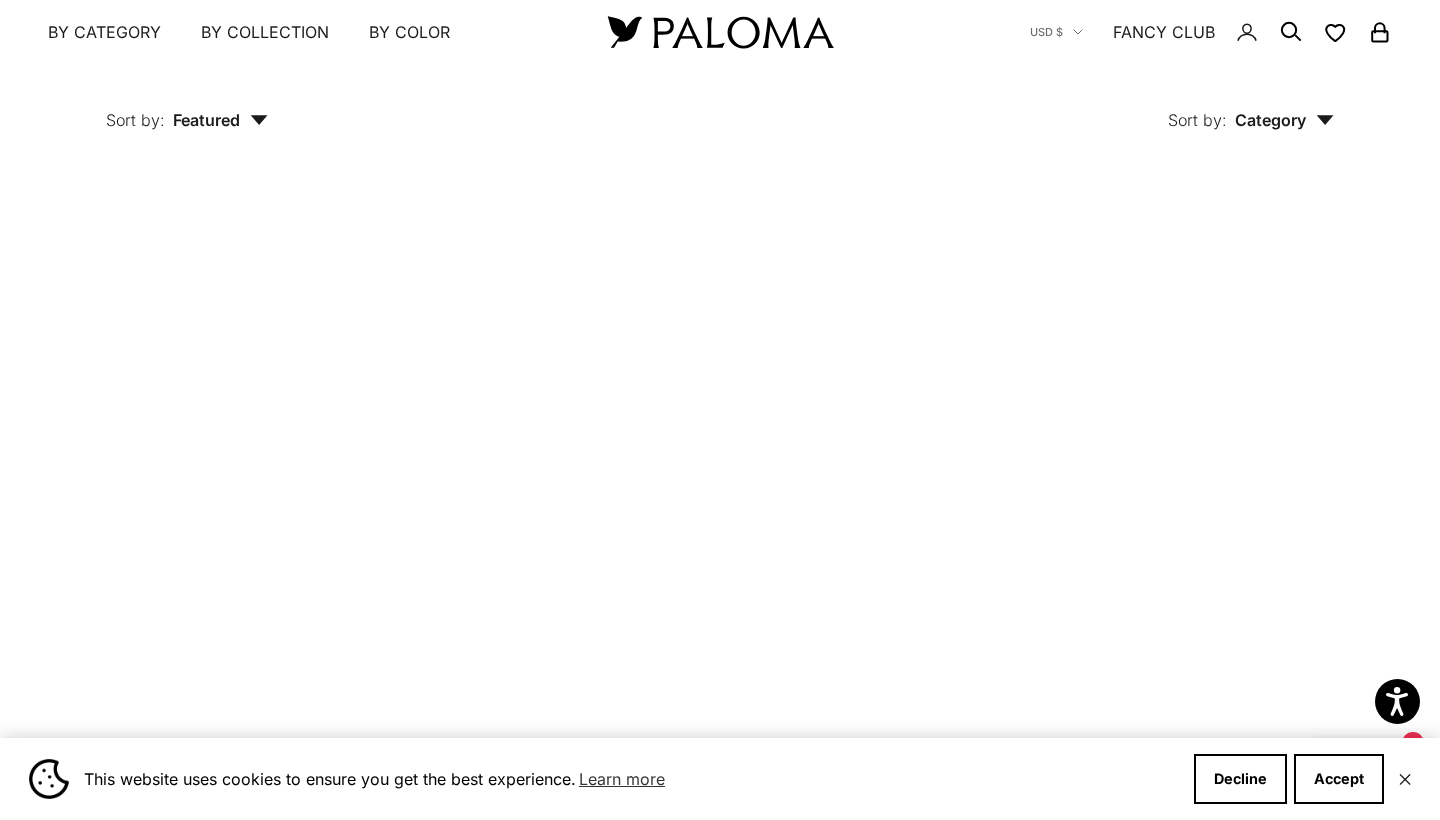 scroll, scrollTop: 1414, scrollLeft: 0, axis: vertical 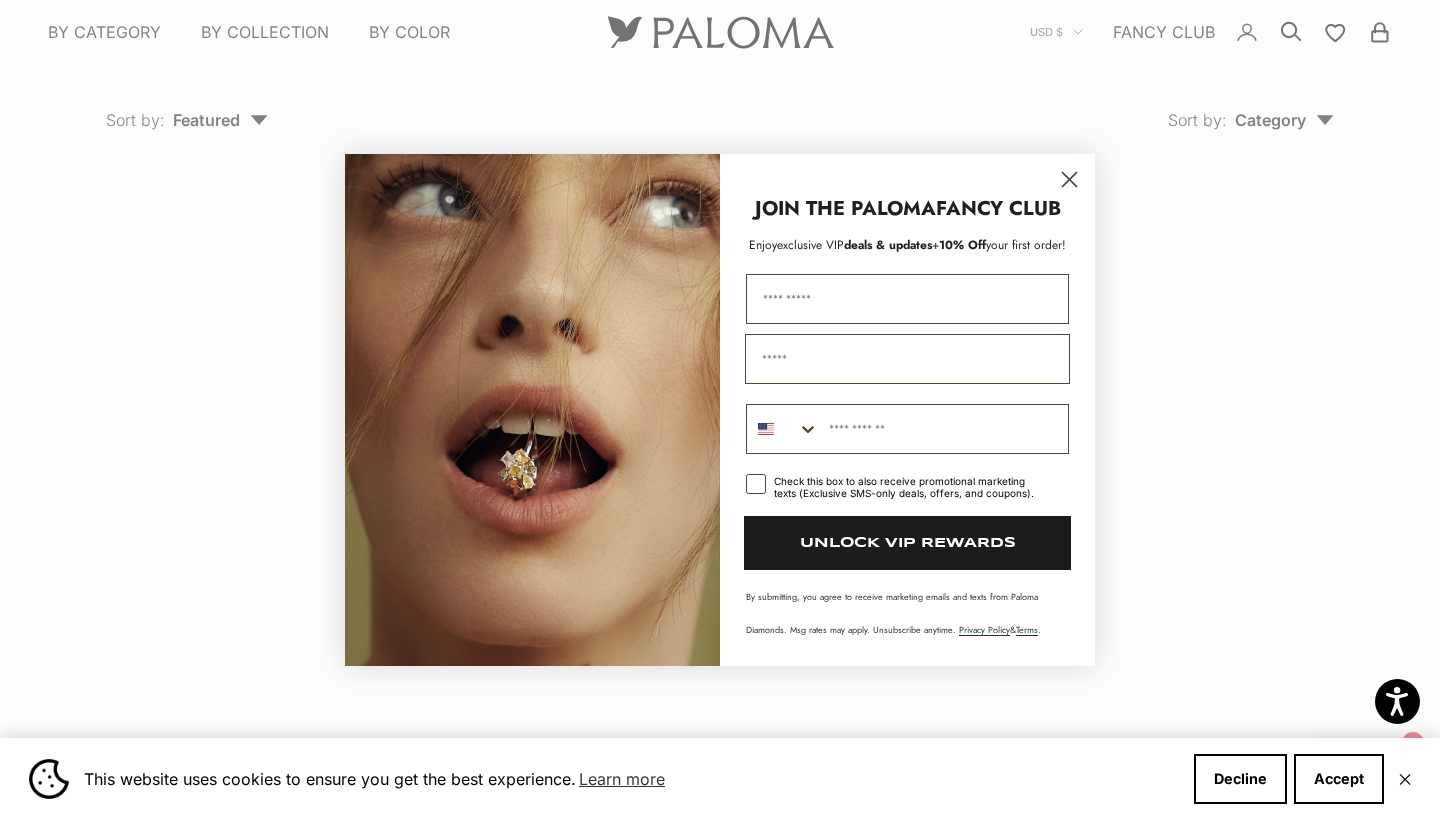 click 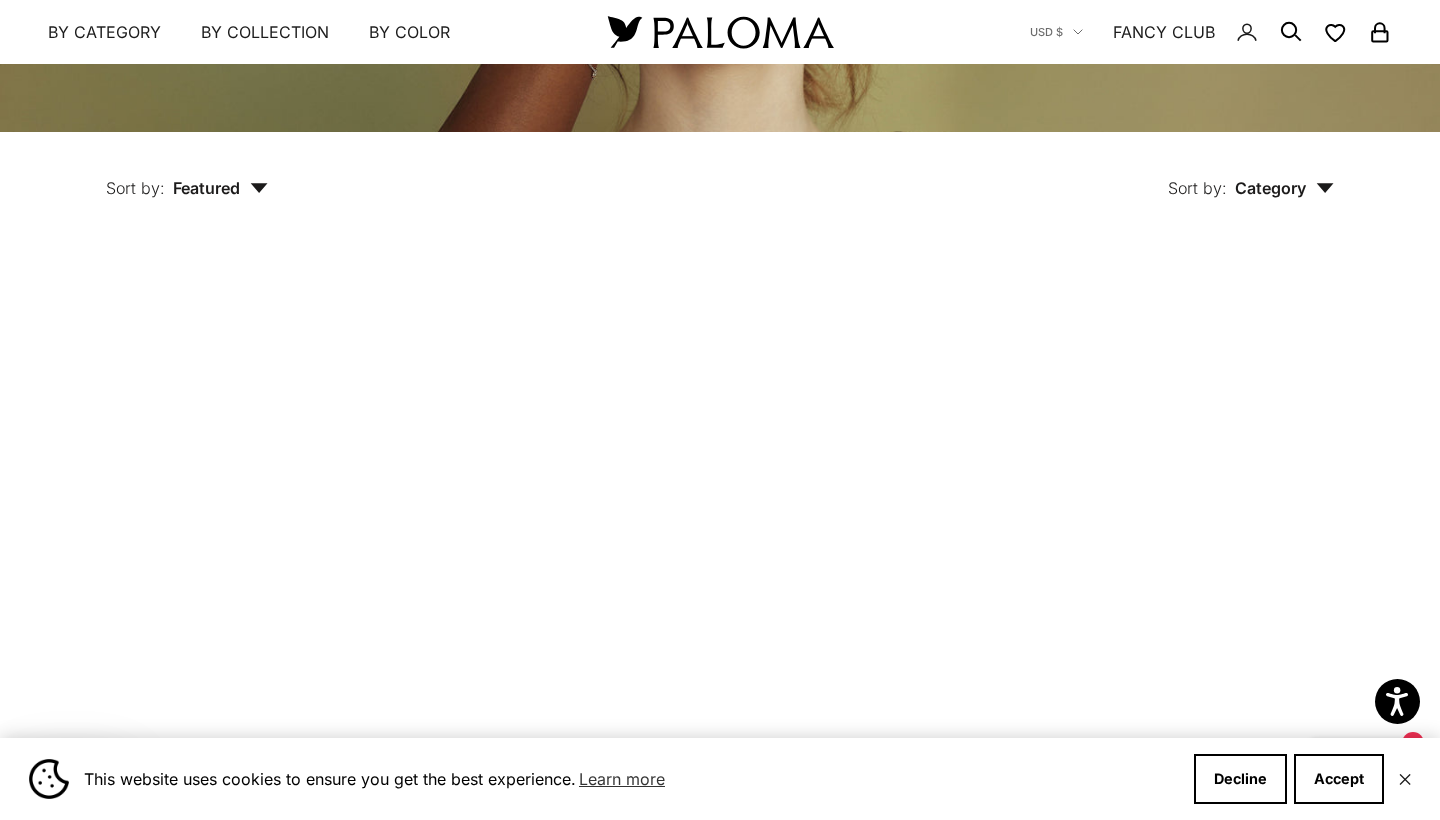scroll, scrollTop: 402, scrollLeft: 0, axis: vertical 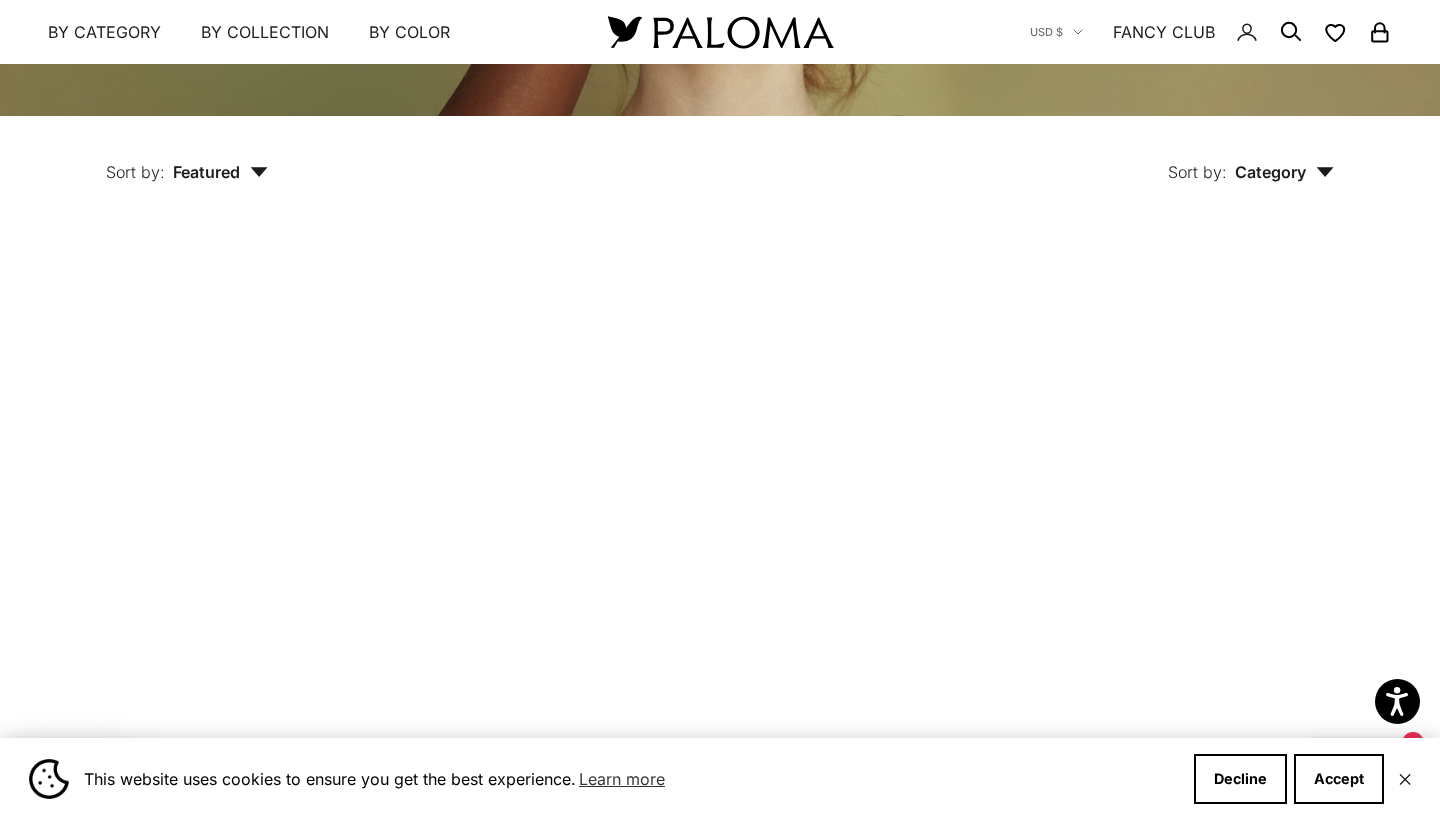 click on "Rose Gold" at bounding box center (255, 629) 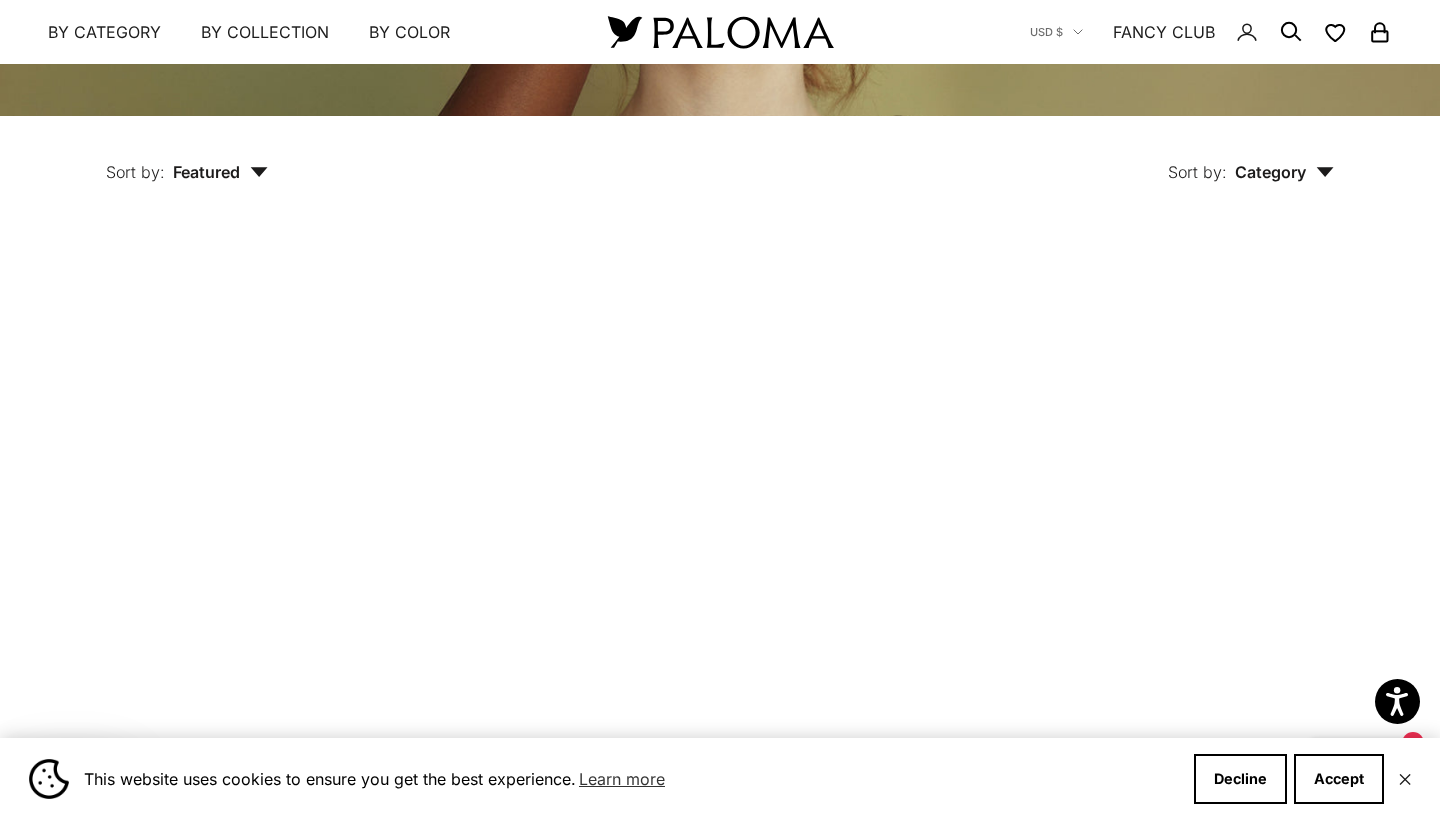 click on "White Gold" at bounding box center [281, 629] 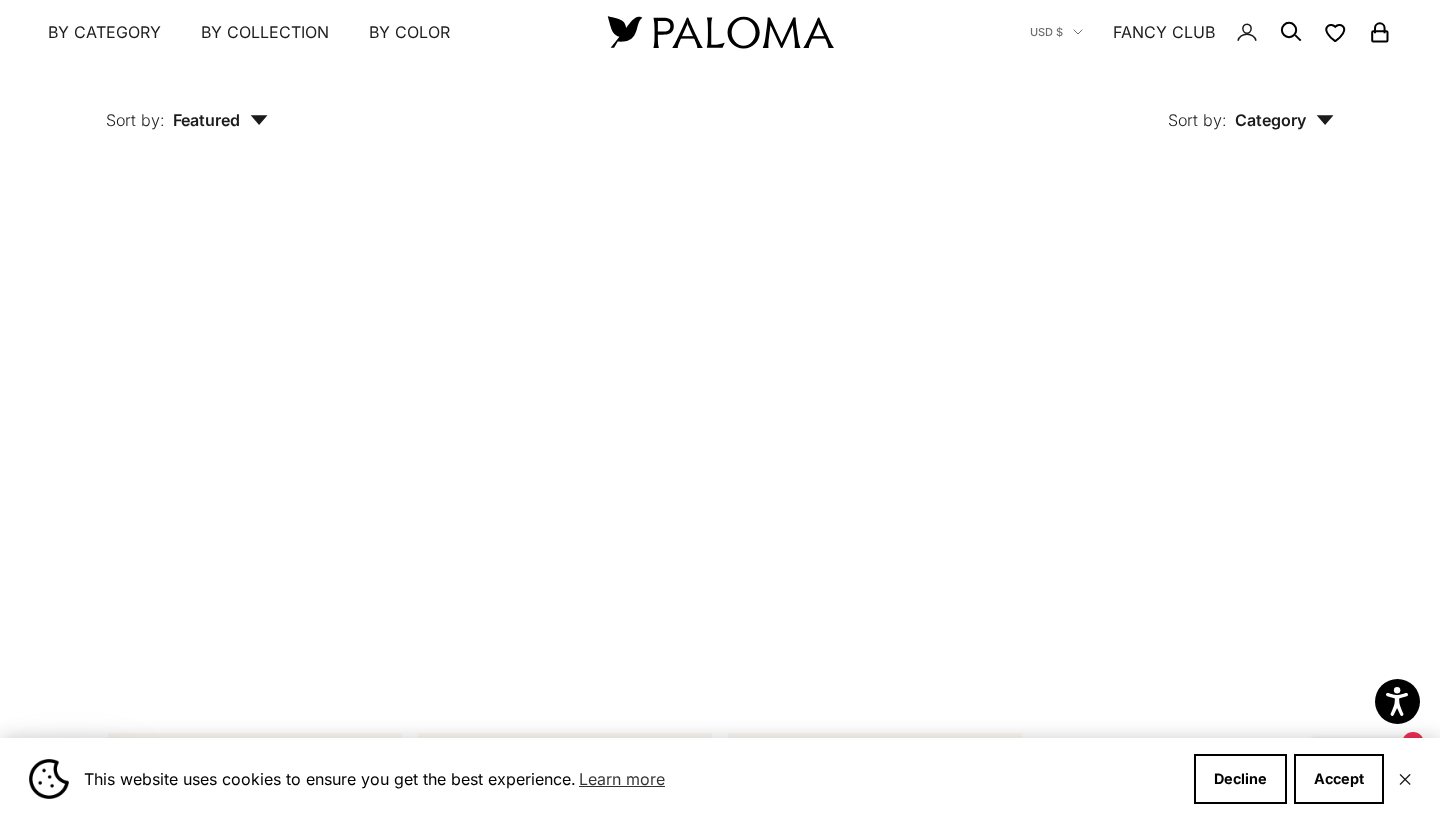 scroll, scrollTop: 2003, scrollLeft: 0, axis: vertical 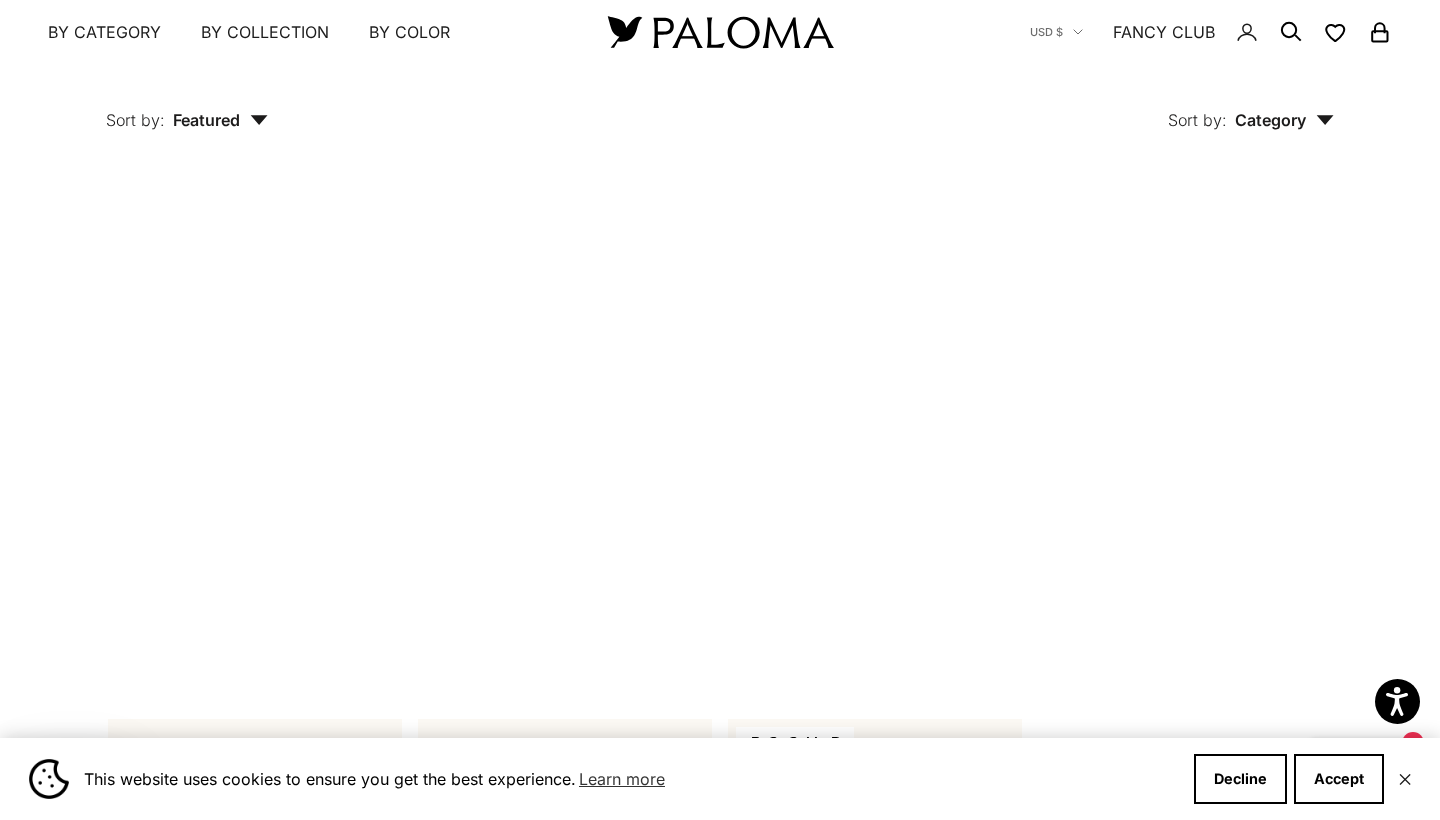 click on "3.0mm Yellow Diamond Tennis Ring
Starting at $2,100
Yellow Gold
White Gold
Rose Gold
(5.0)" at bounding box center (565, 567) 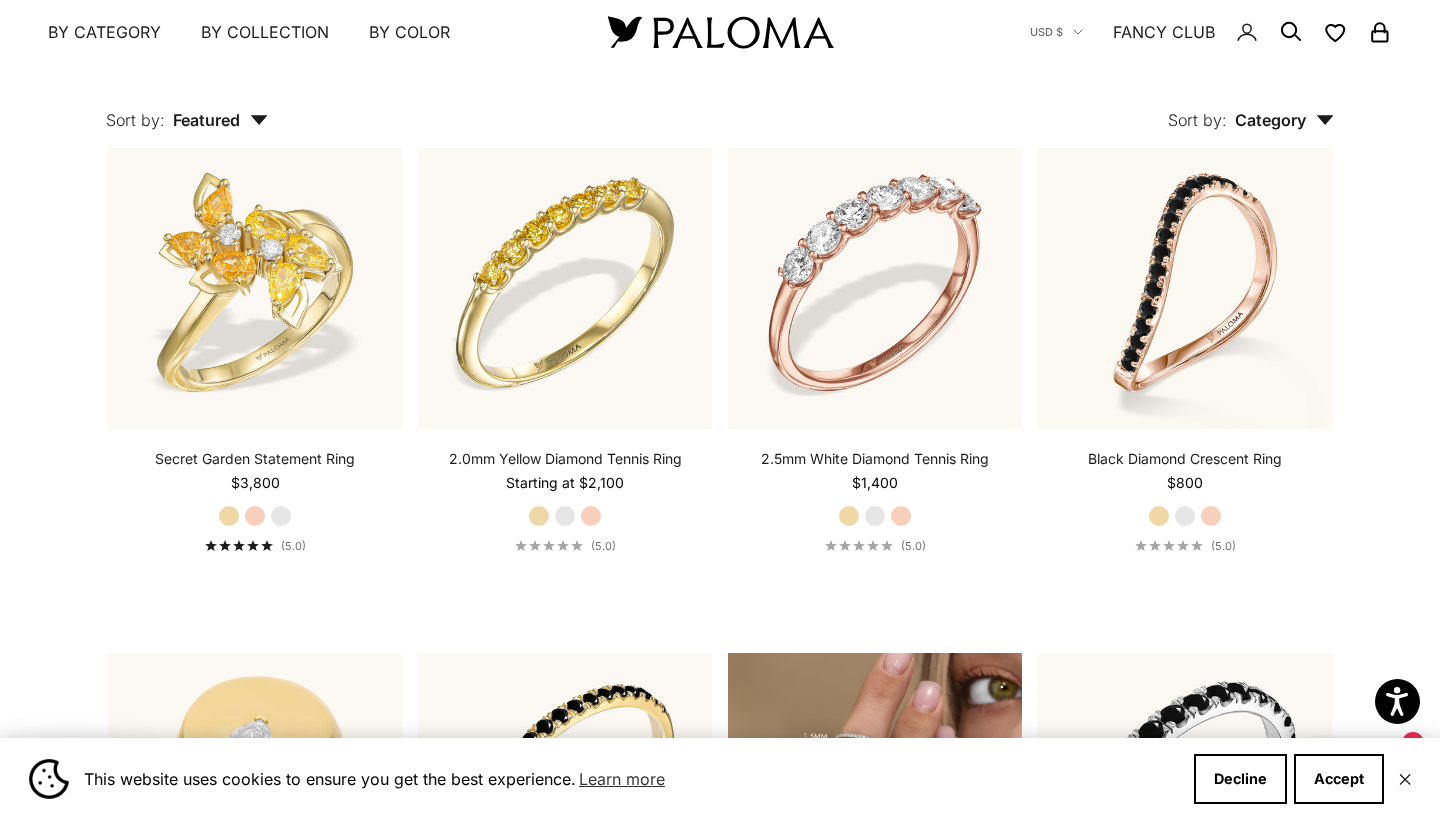 scroll, scrollTop: 6733, scrollLeft: 0, axis: vertical 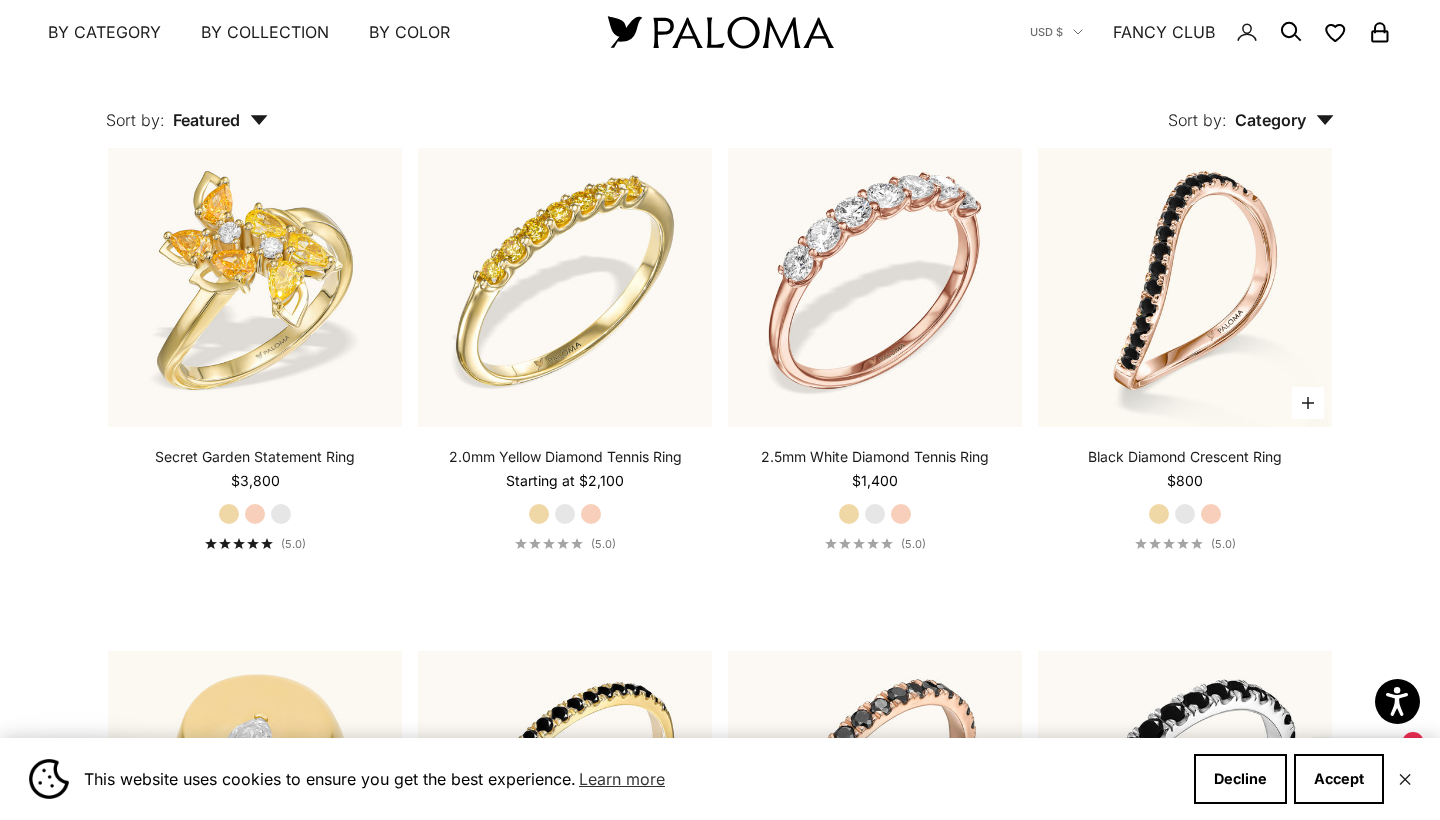 click on "Rose Gold" at bounding box center (1211, 514) 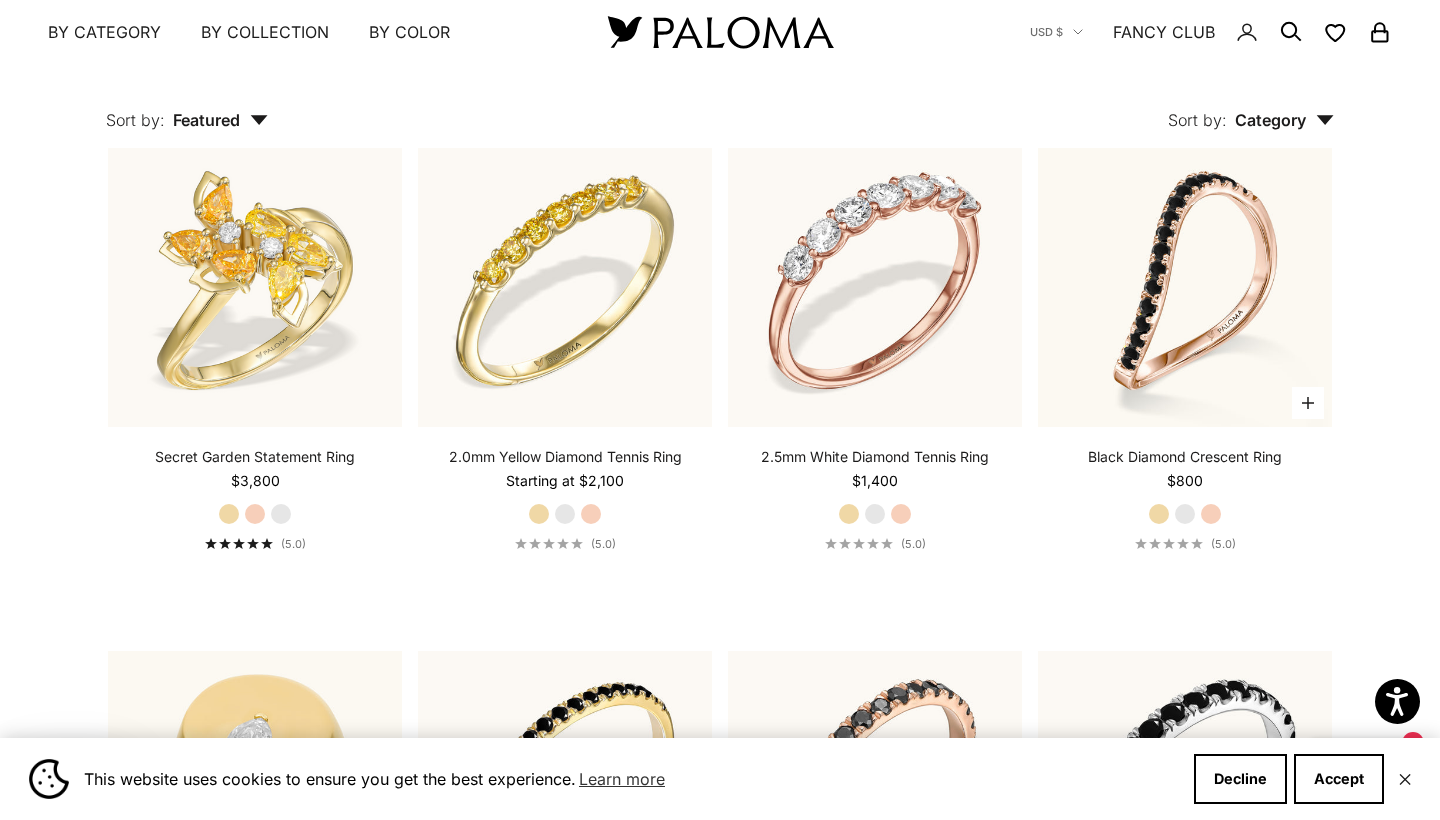click on "Yellow Gold" at bounding box center [1159, 514] 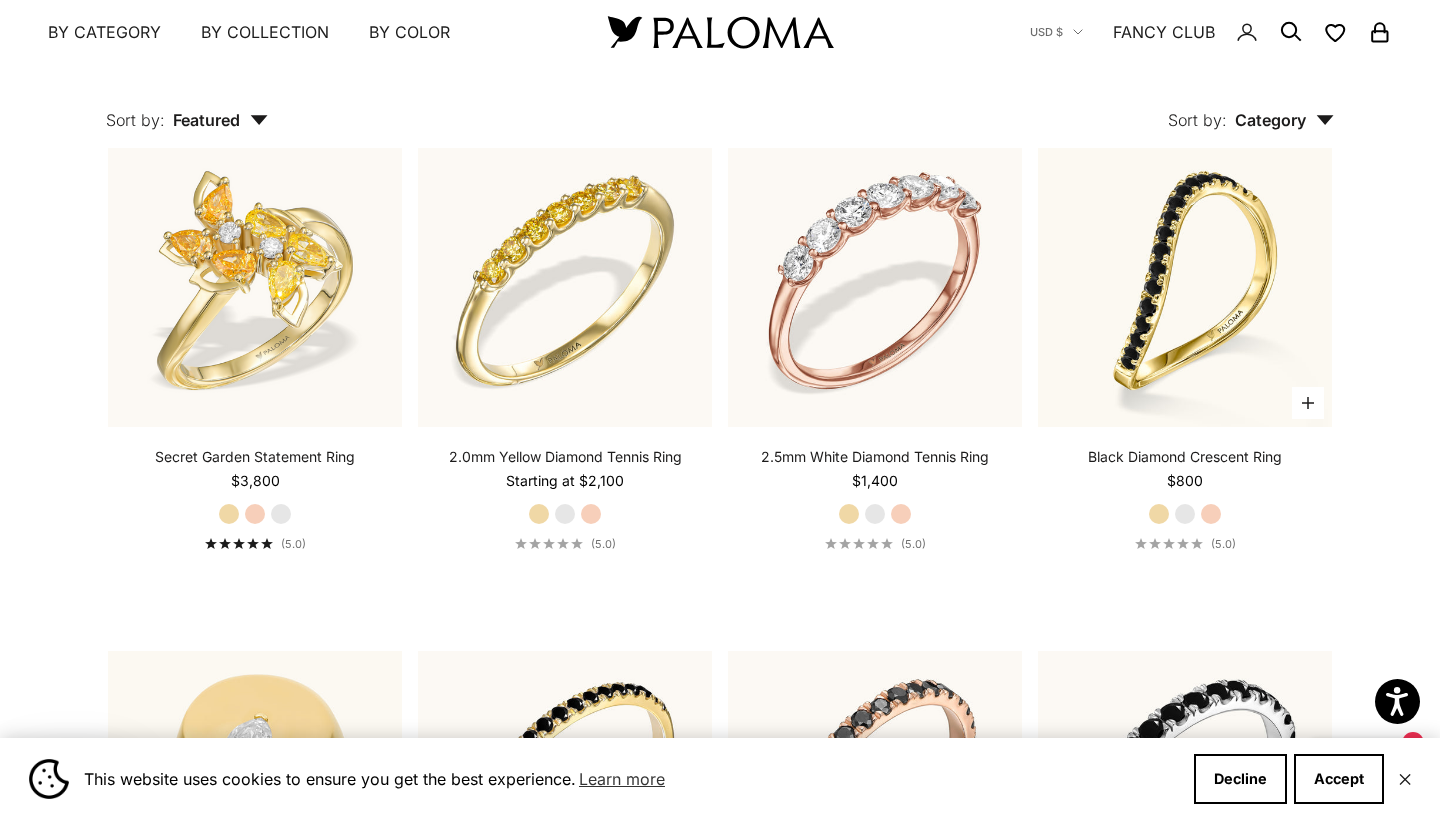click on "Rose Gold" at bounding box center [1211, 514] 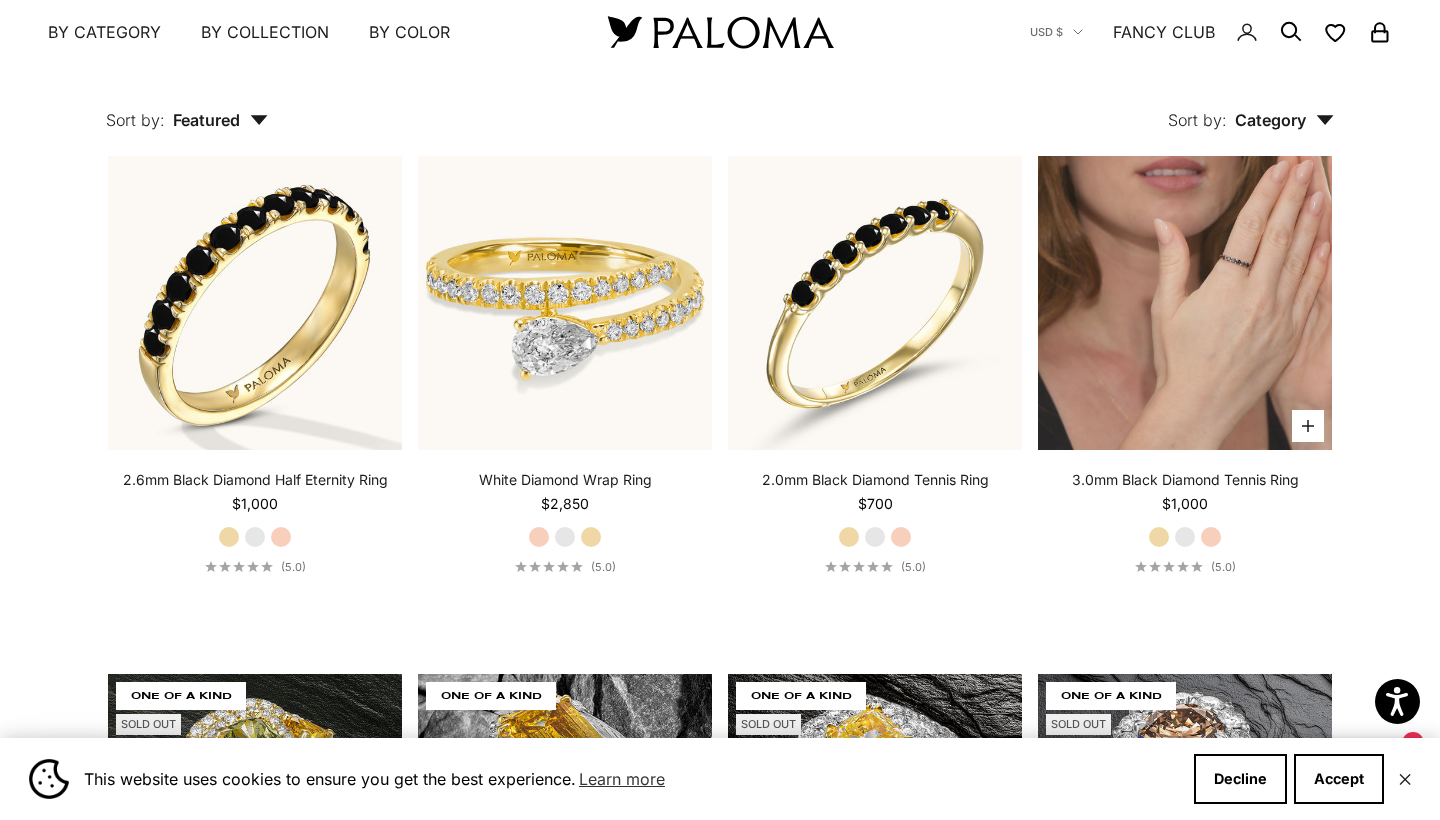 scroll, scrollTop: 7748, scrollLeft: 0, axis: vertical 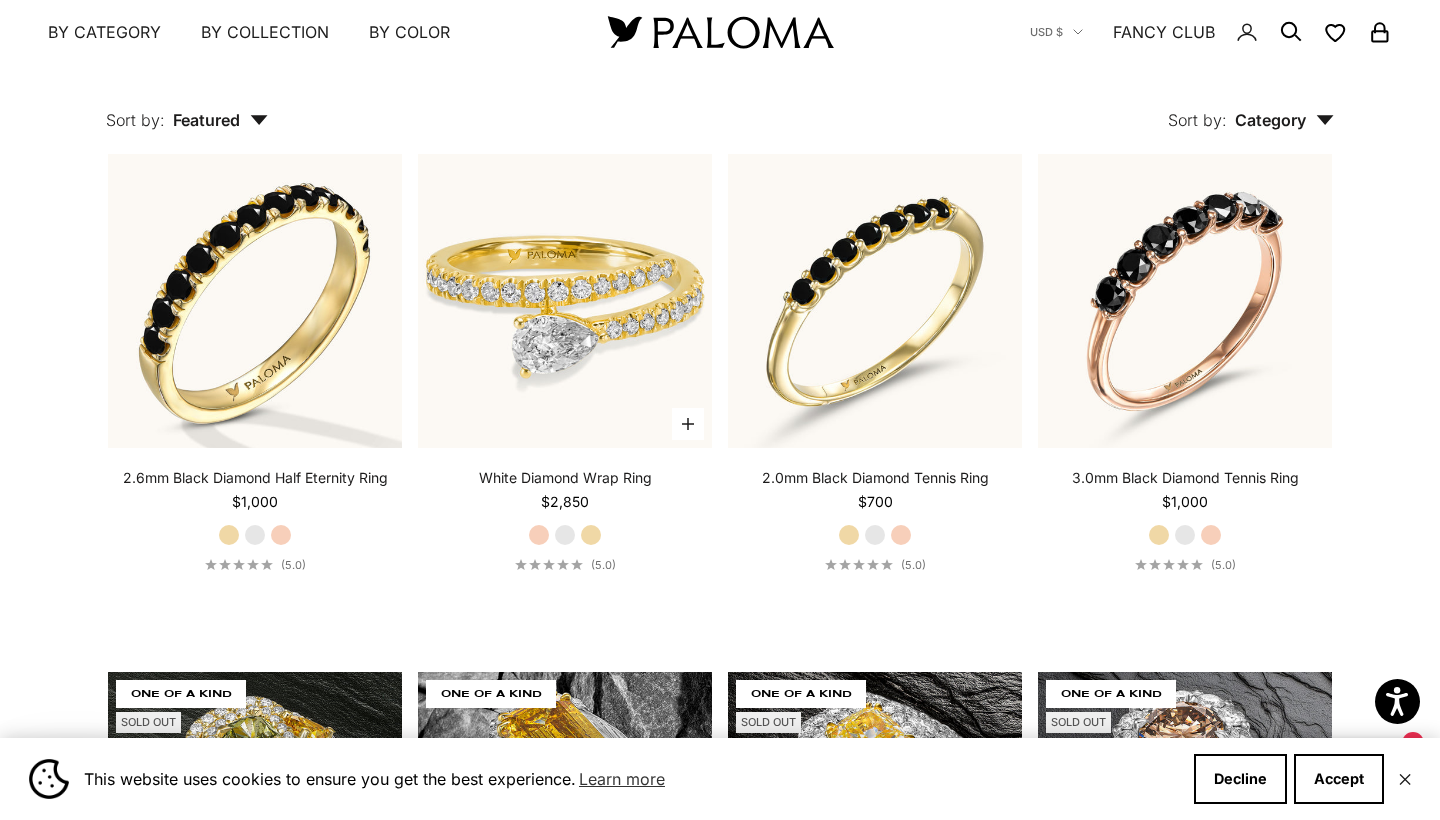 click on "Yellow Gold" at bounding box center (591, 535) 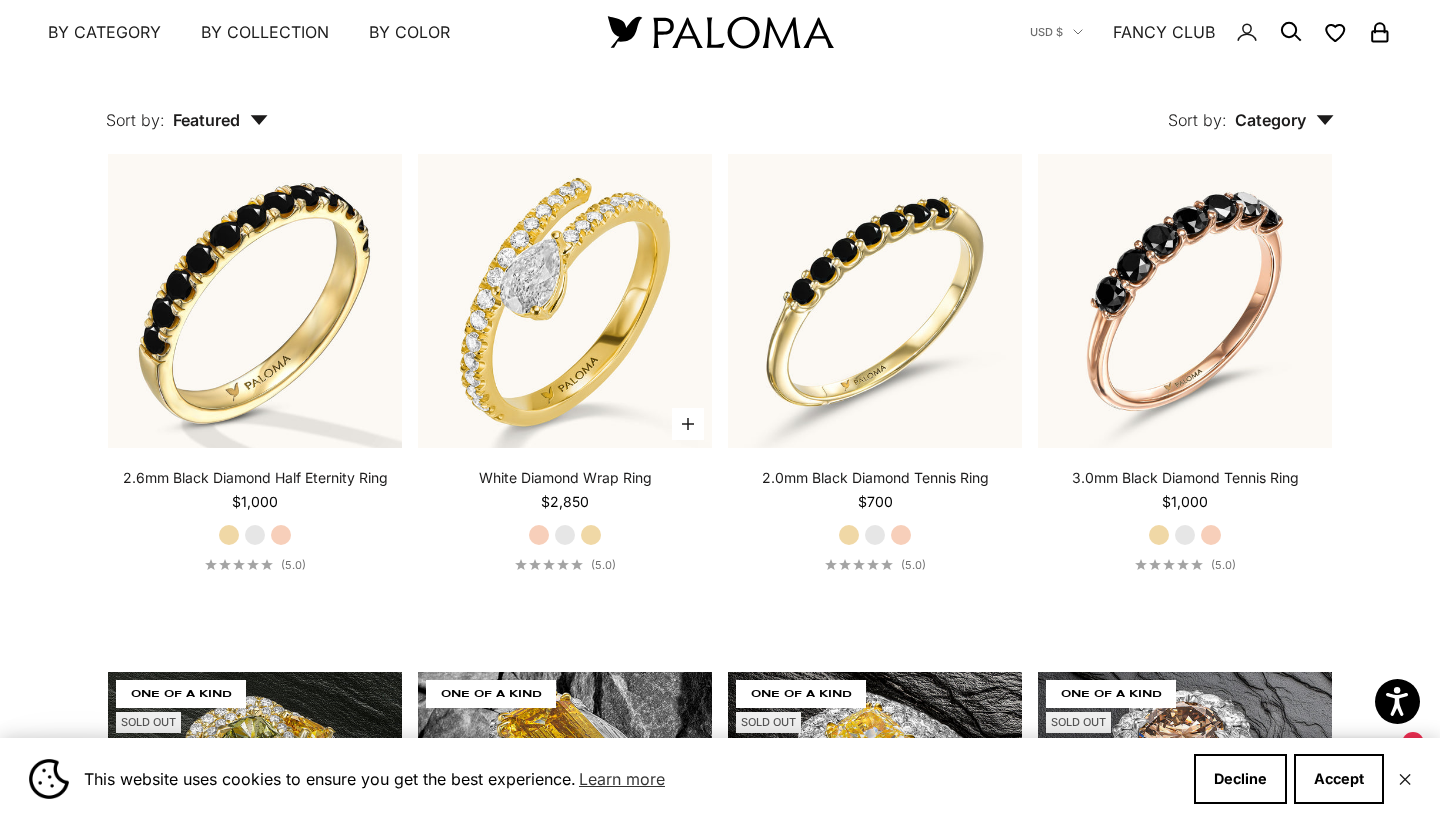 click on "Rose Gold" at bounding box center (539, 535) 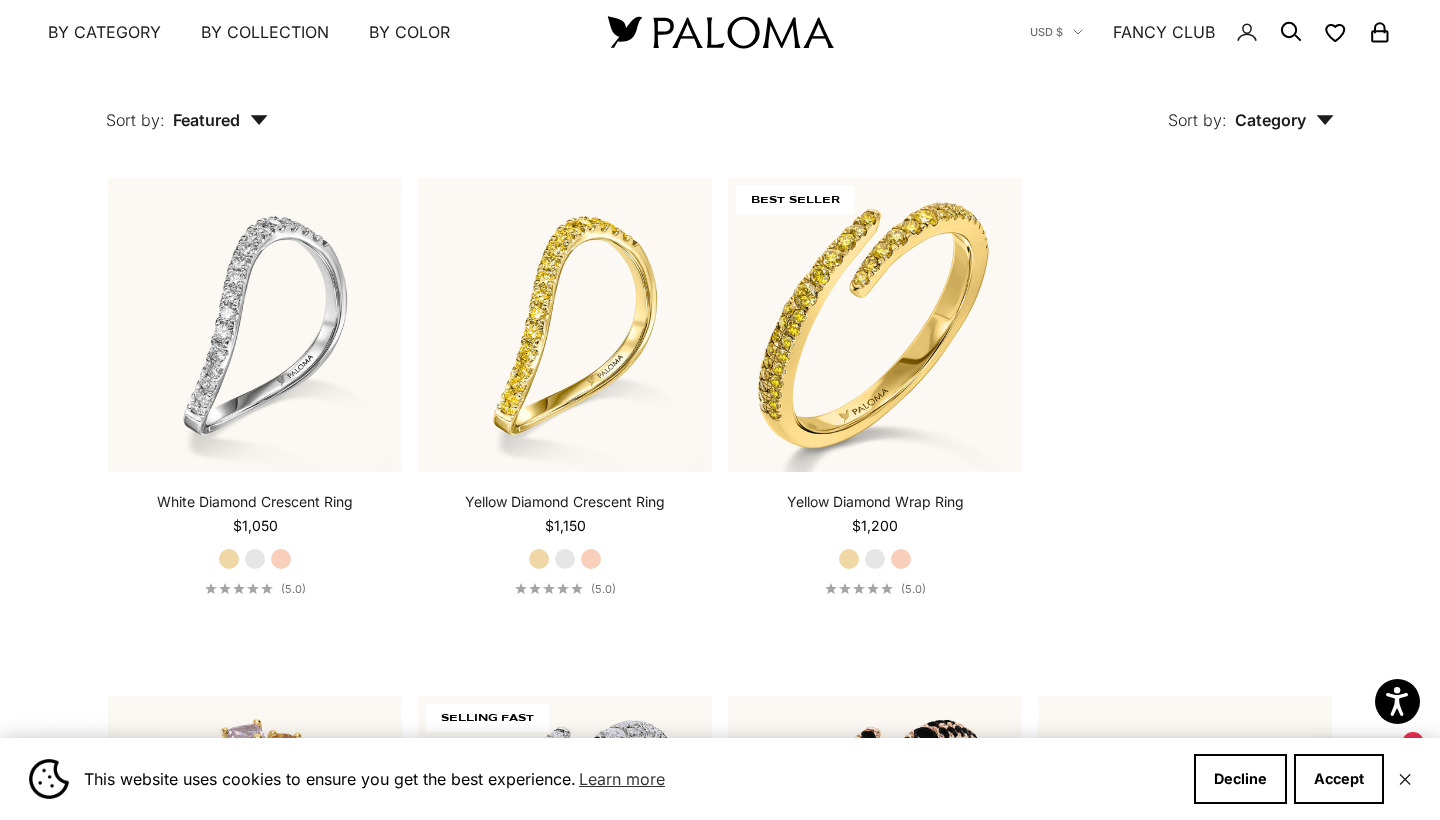 scroll, scrollTop: 2543, scrollLeft: 0, axis: vertical 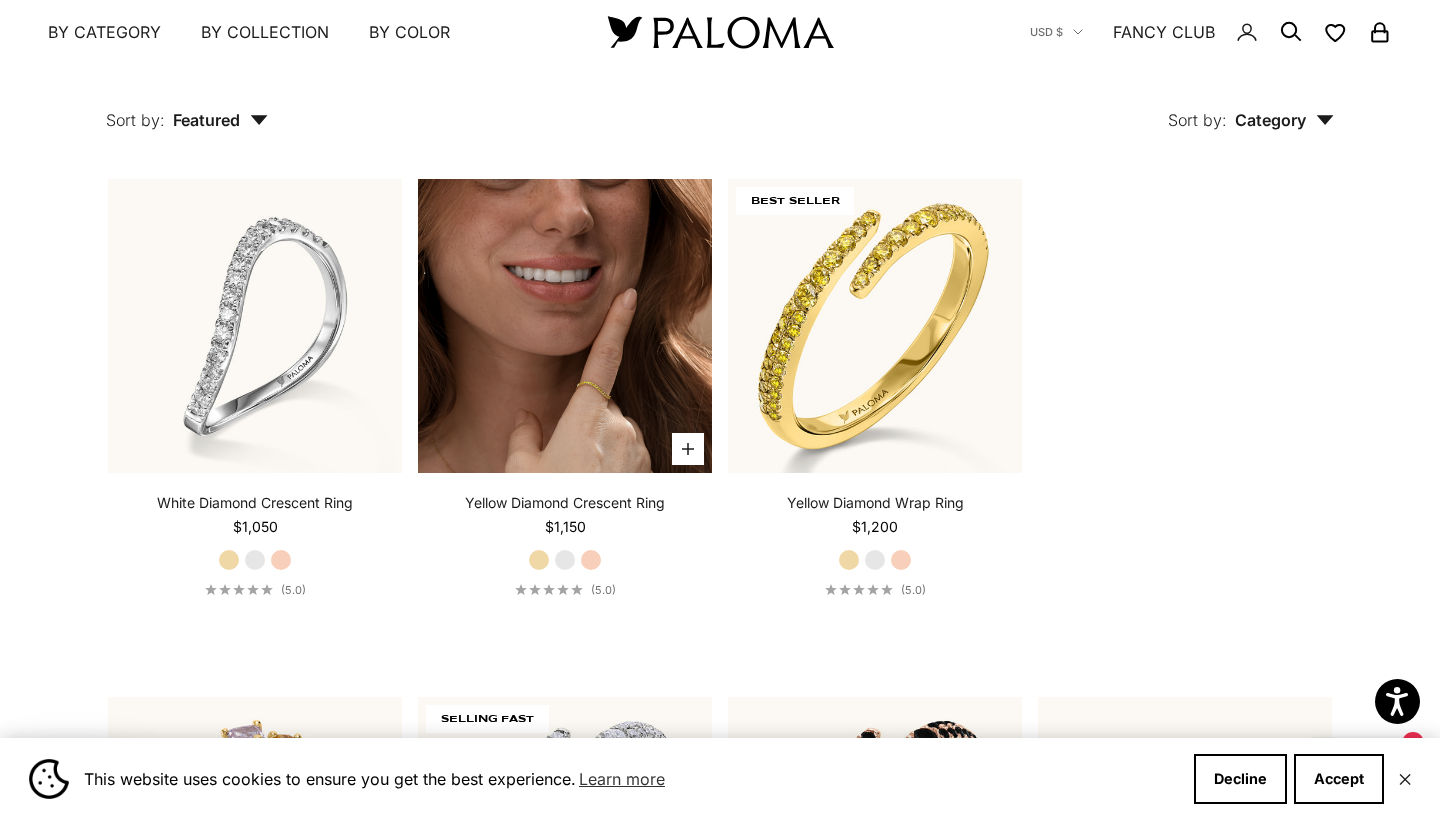 click at bounding box center [565, 326] 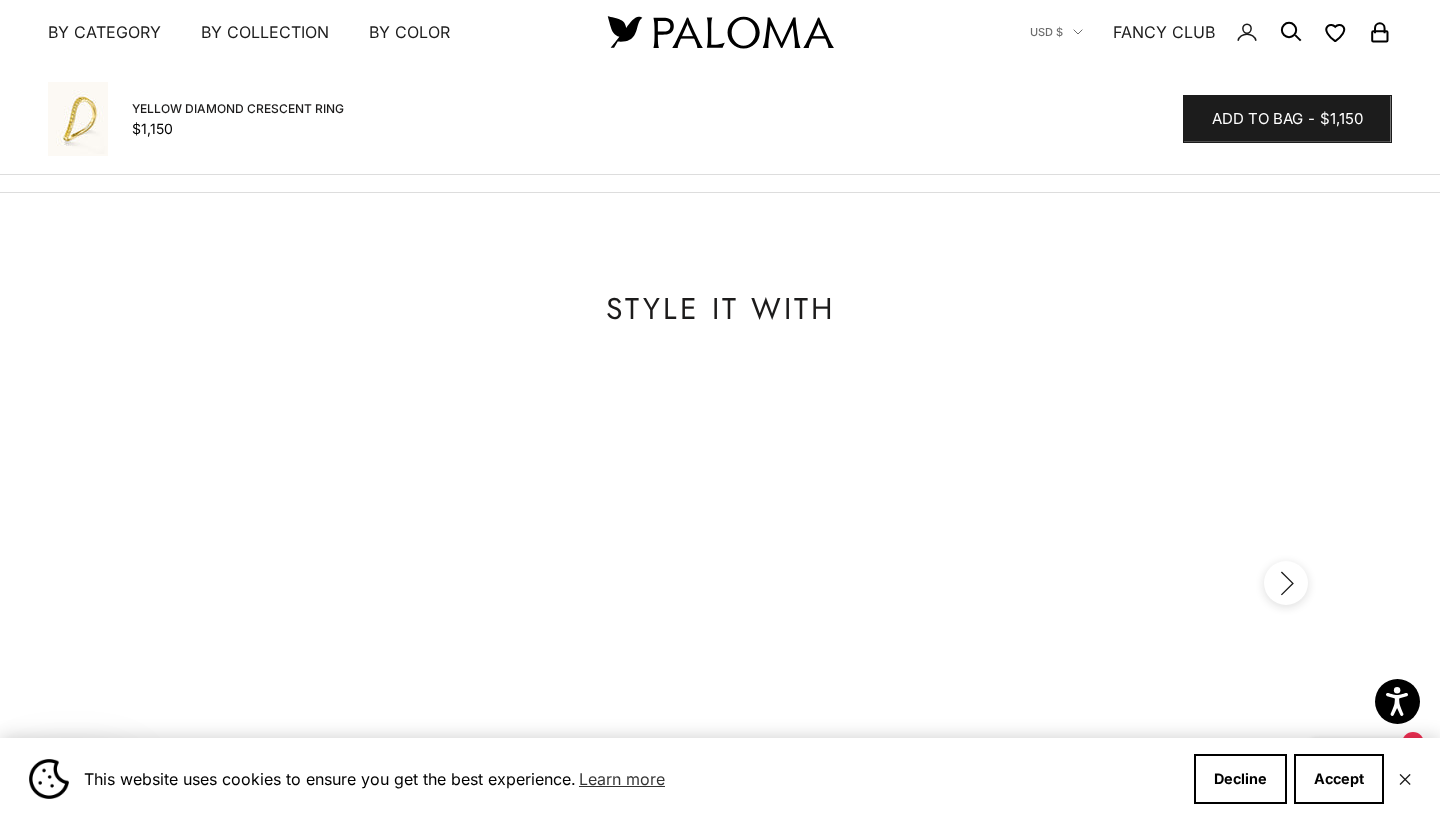 scroll, scrollTop: 2048, scrollLeft: 0, axis: vertical 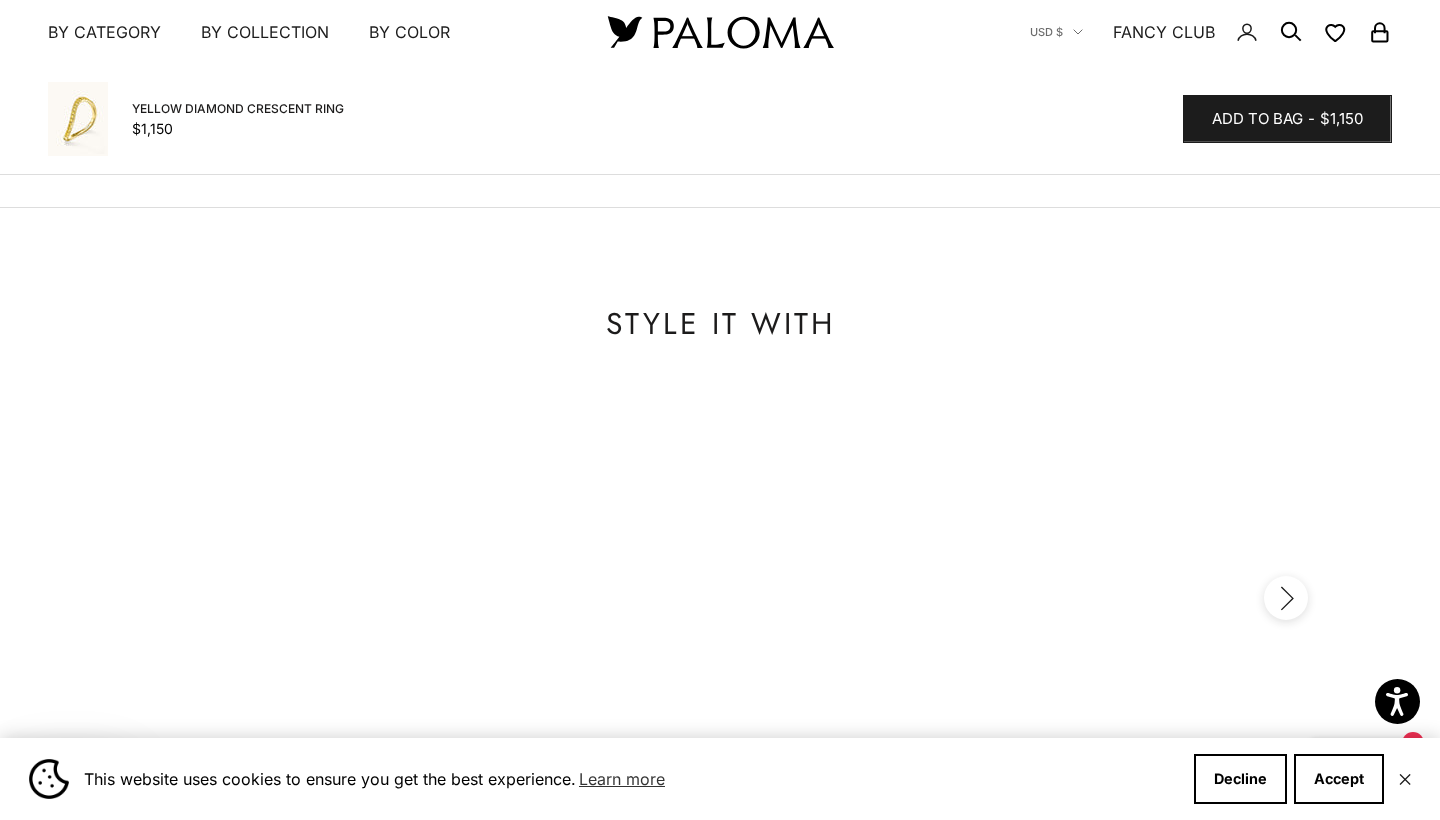 click at bounding box center [875, 539] 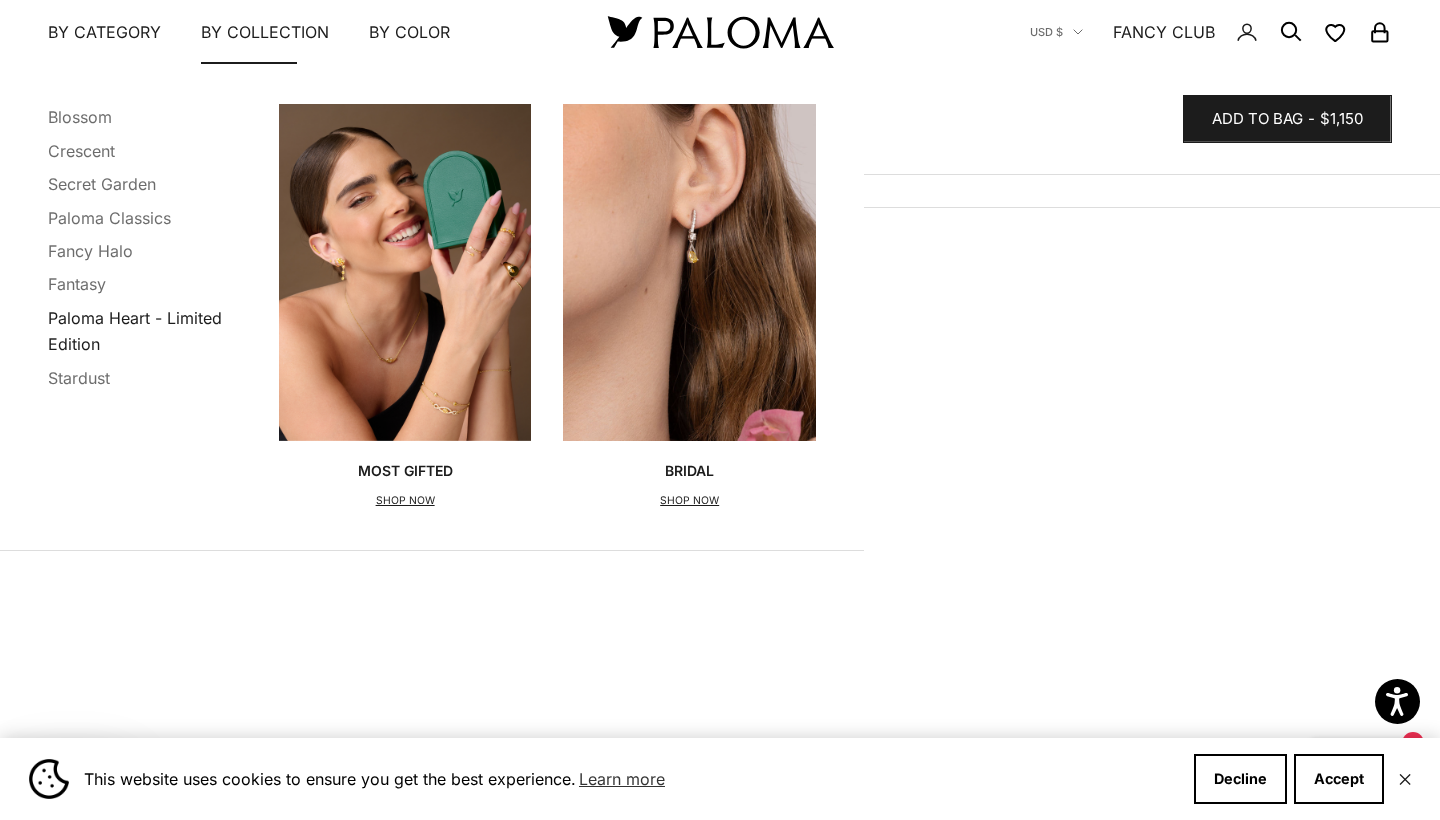 click on "Paloma Heart - Limited Edition" at bounding box center [135, 330] 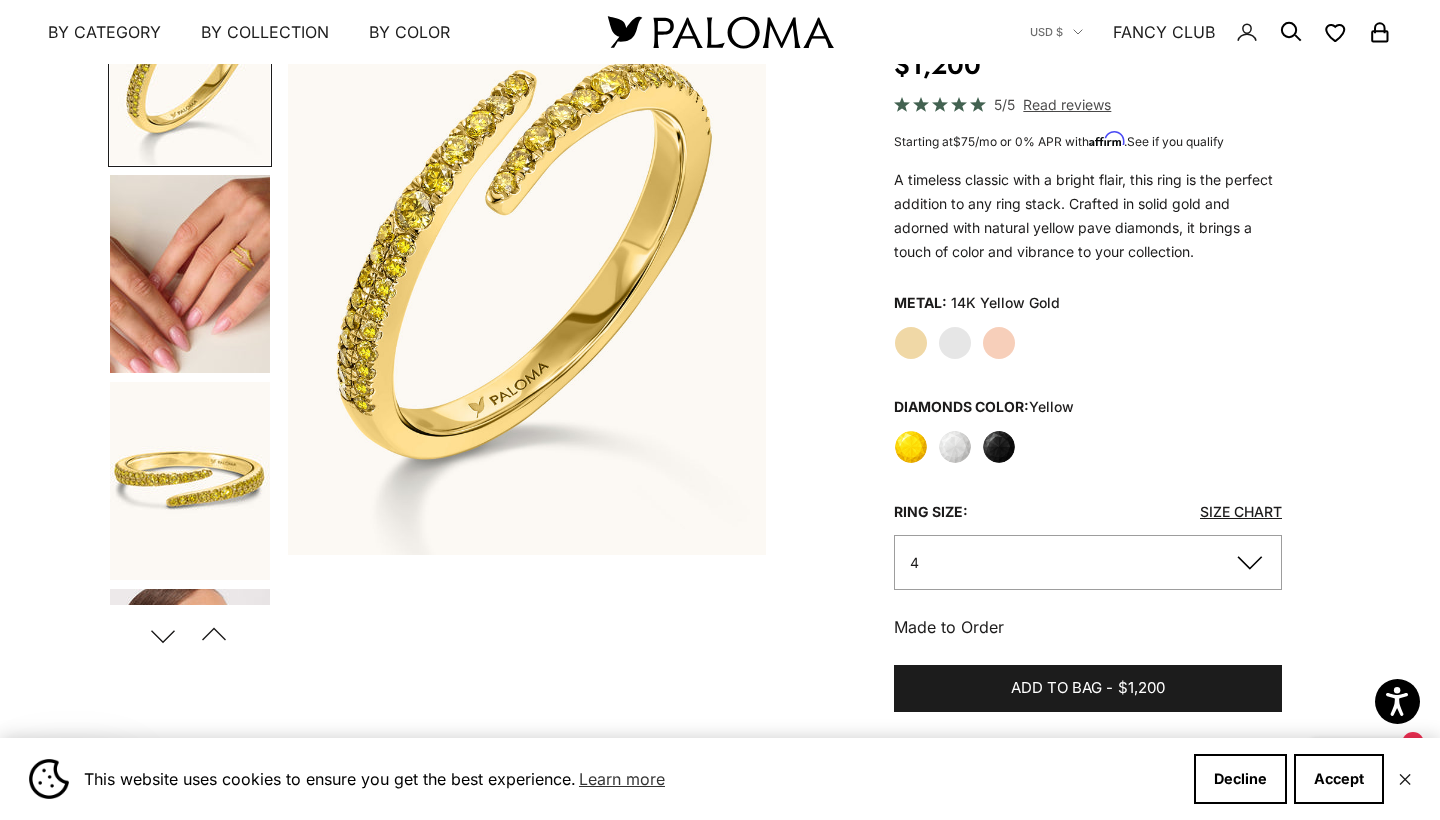 scroll, scrollTop: 232, scrollLeft: 0, axis: vertical 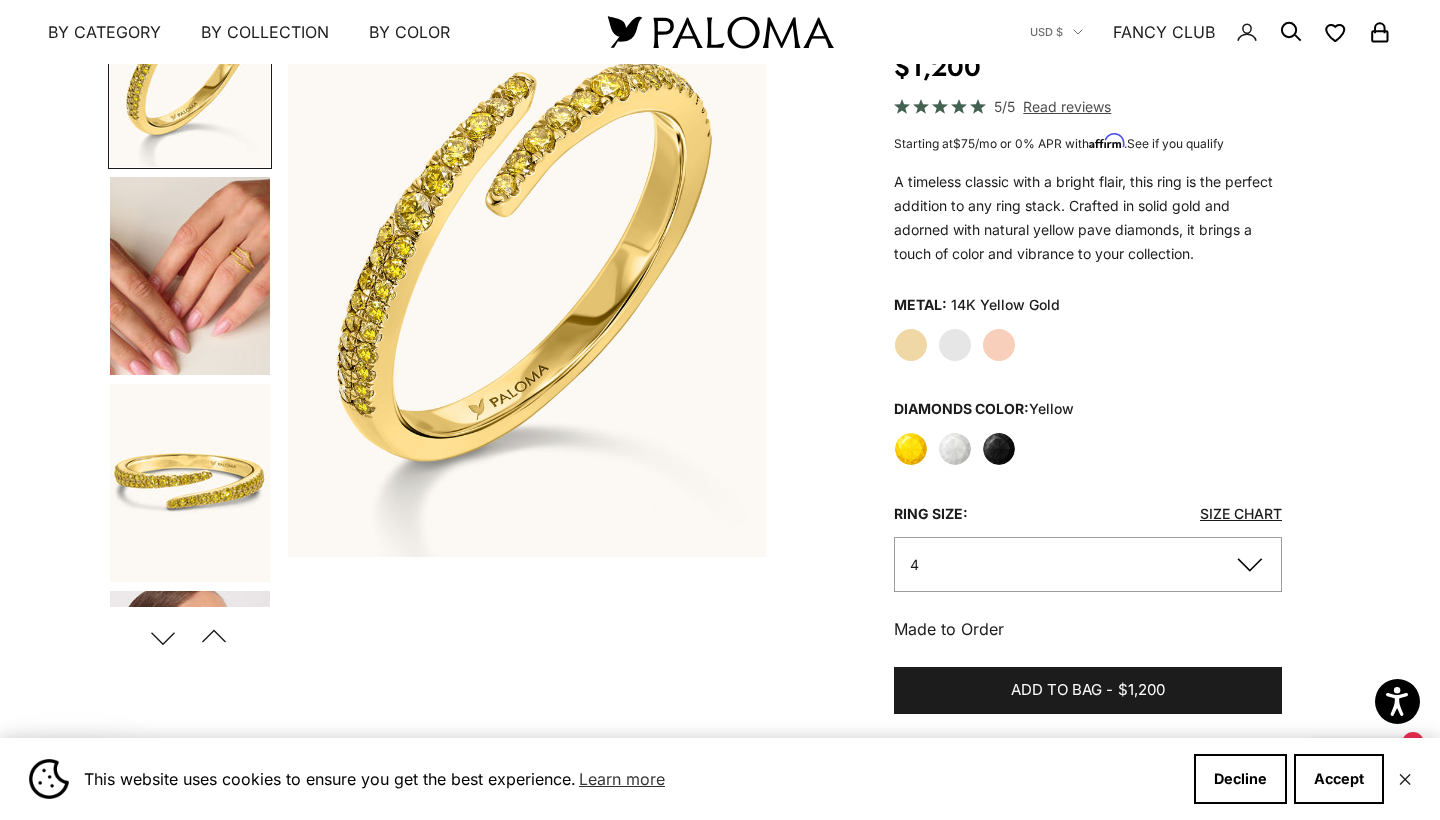 click at bounding box center (190, 276) 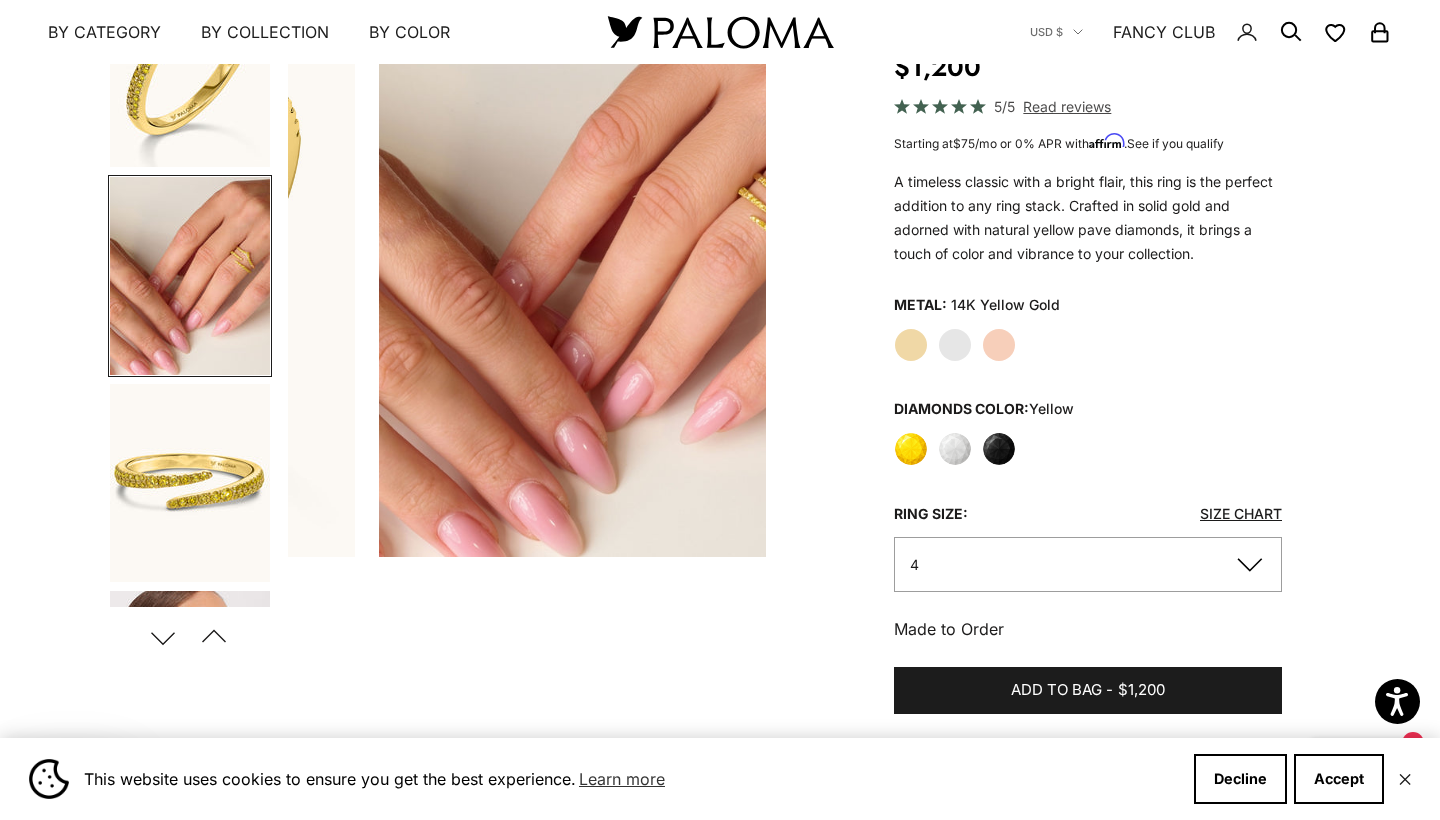 scroll, scrollTop: 0, scrollLeft: 502, axis: horizontal 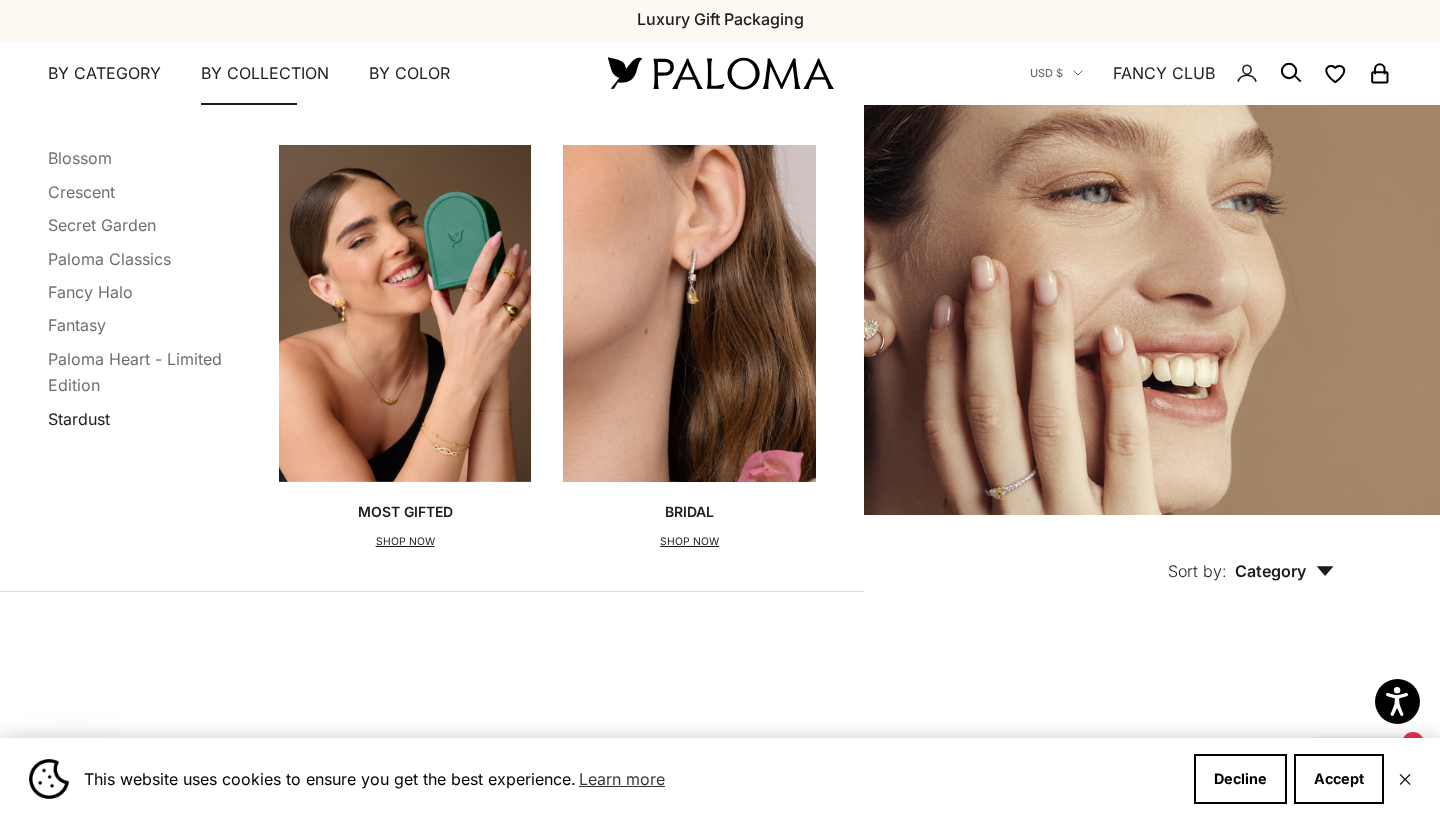 click on "Stardust" at bounding box center [79, 419] 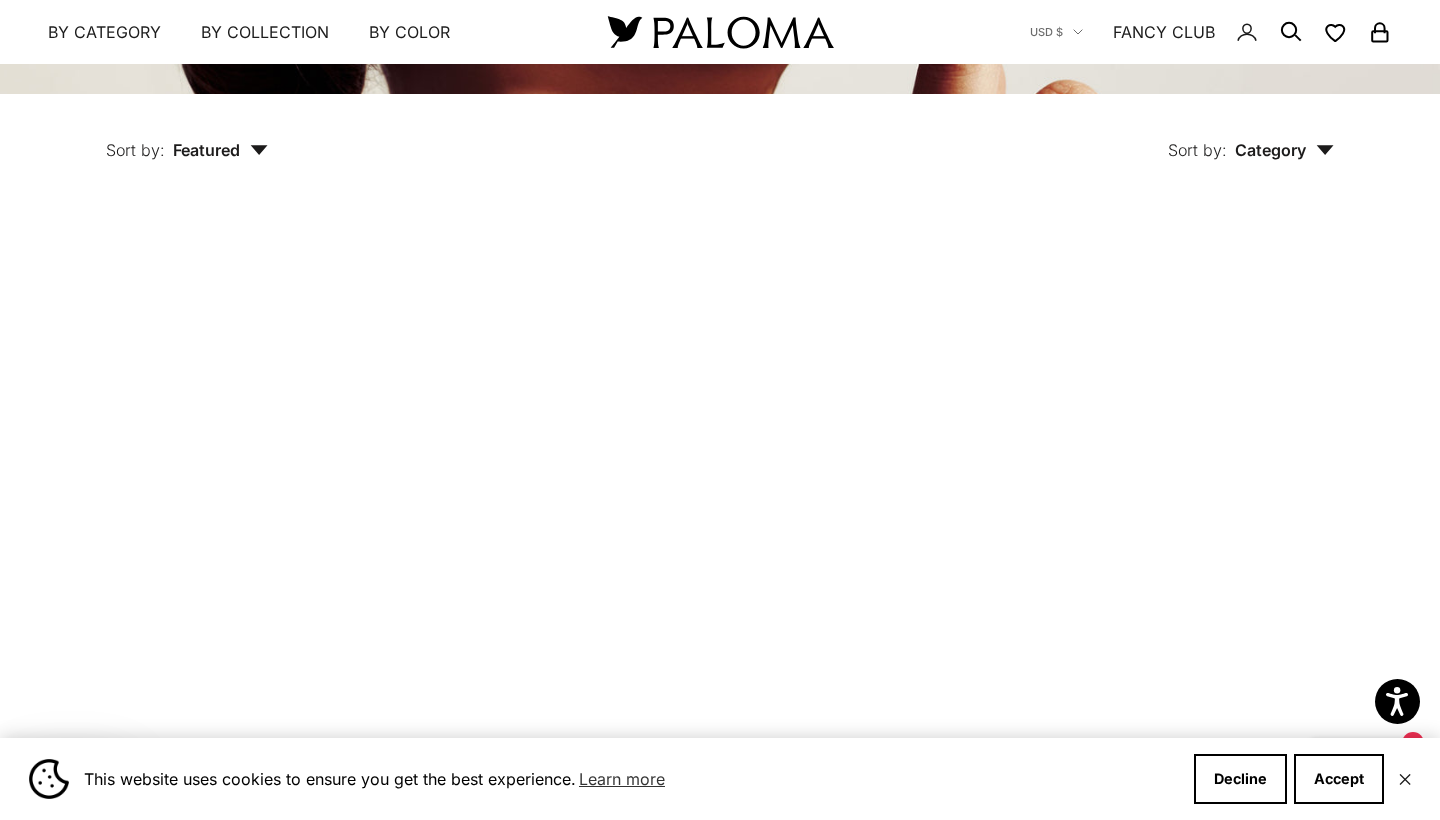 scroll, scrollTop: 431, scrollLeft: 0, axis: vertical 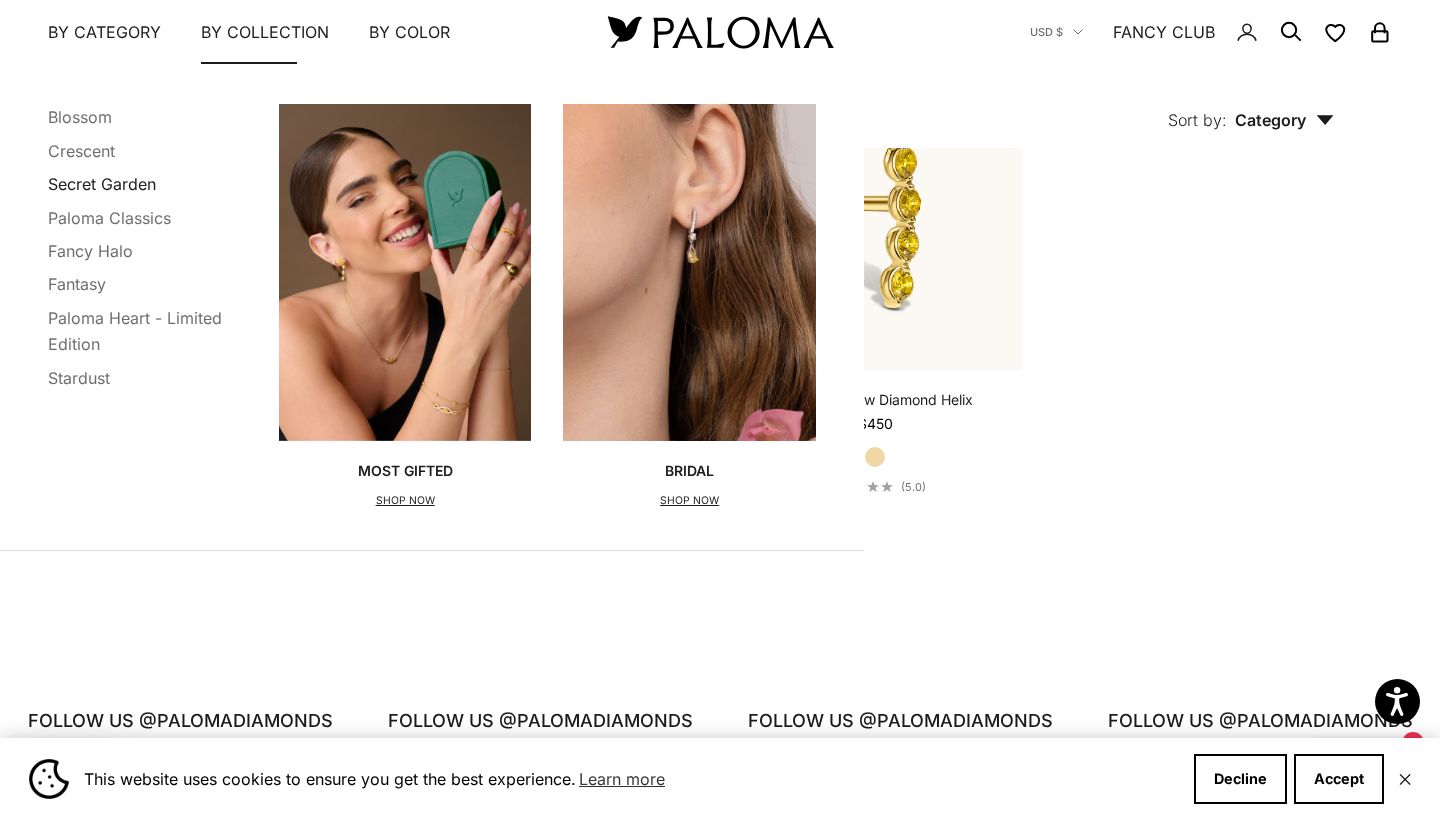 click on "Secret Garden" at bounding box center [102, 184] 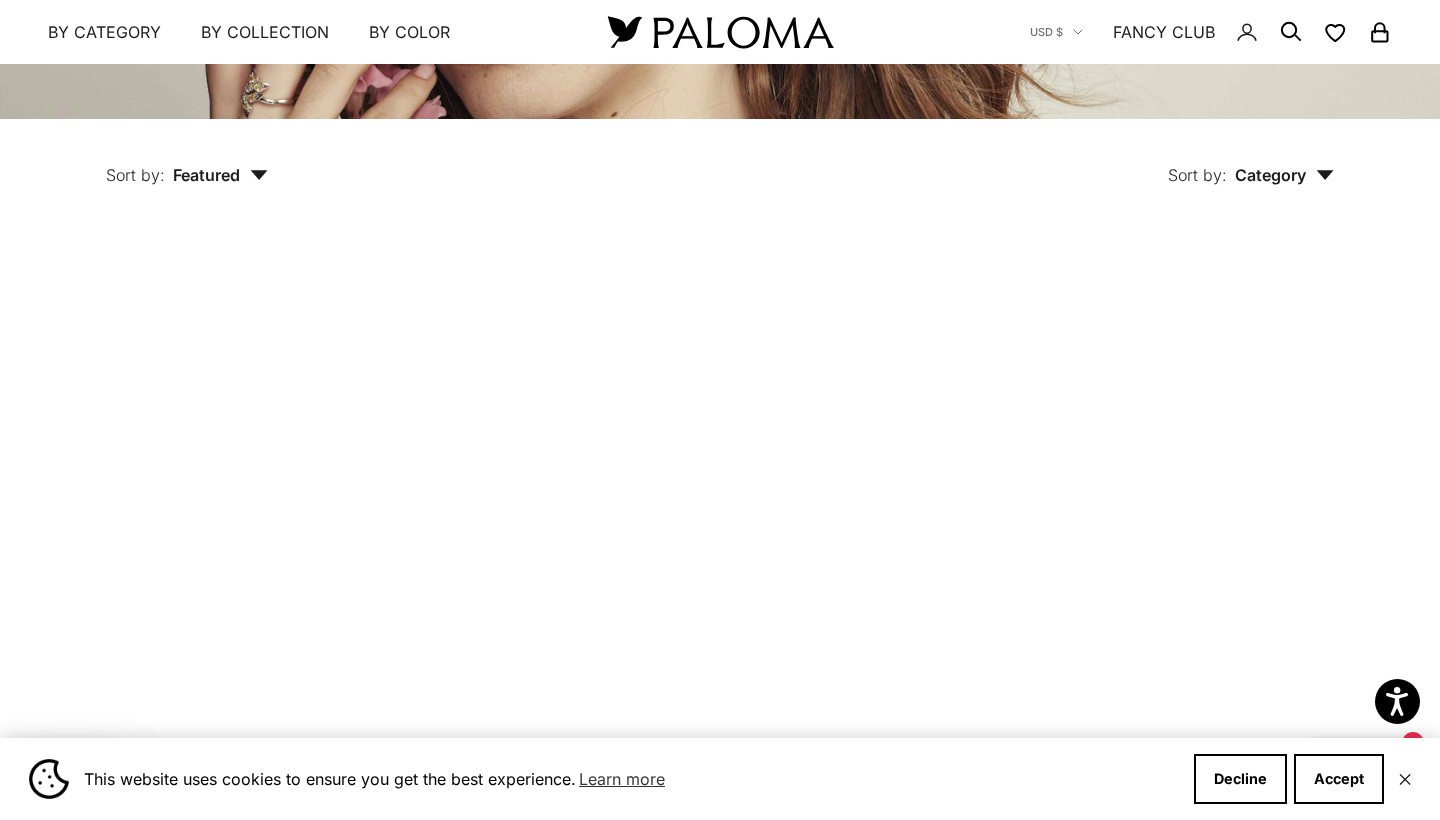 scroll, scrollTop: 420, scrollLeft: 0, axis: vertical 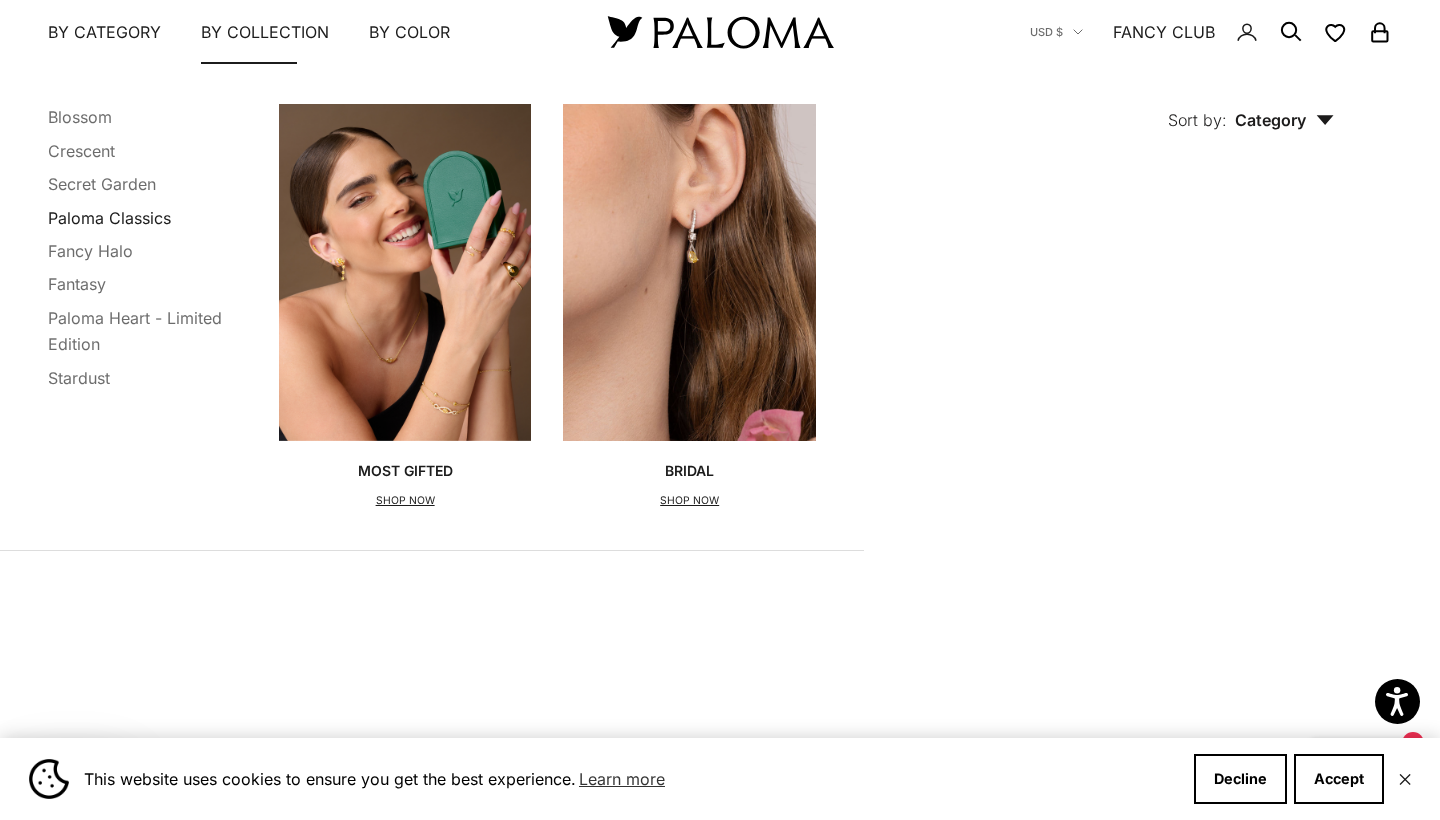 click on "Paloma Classics" at bounding box center [109, 217] 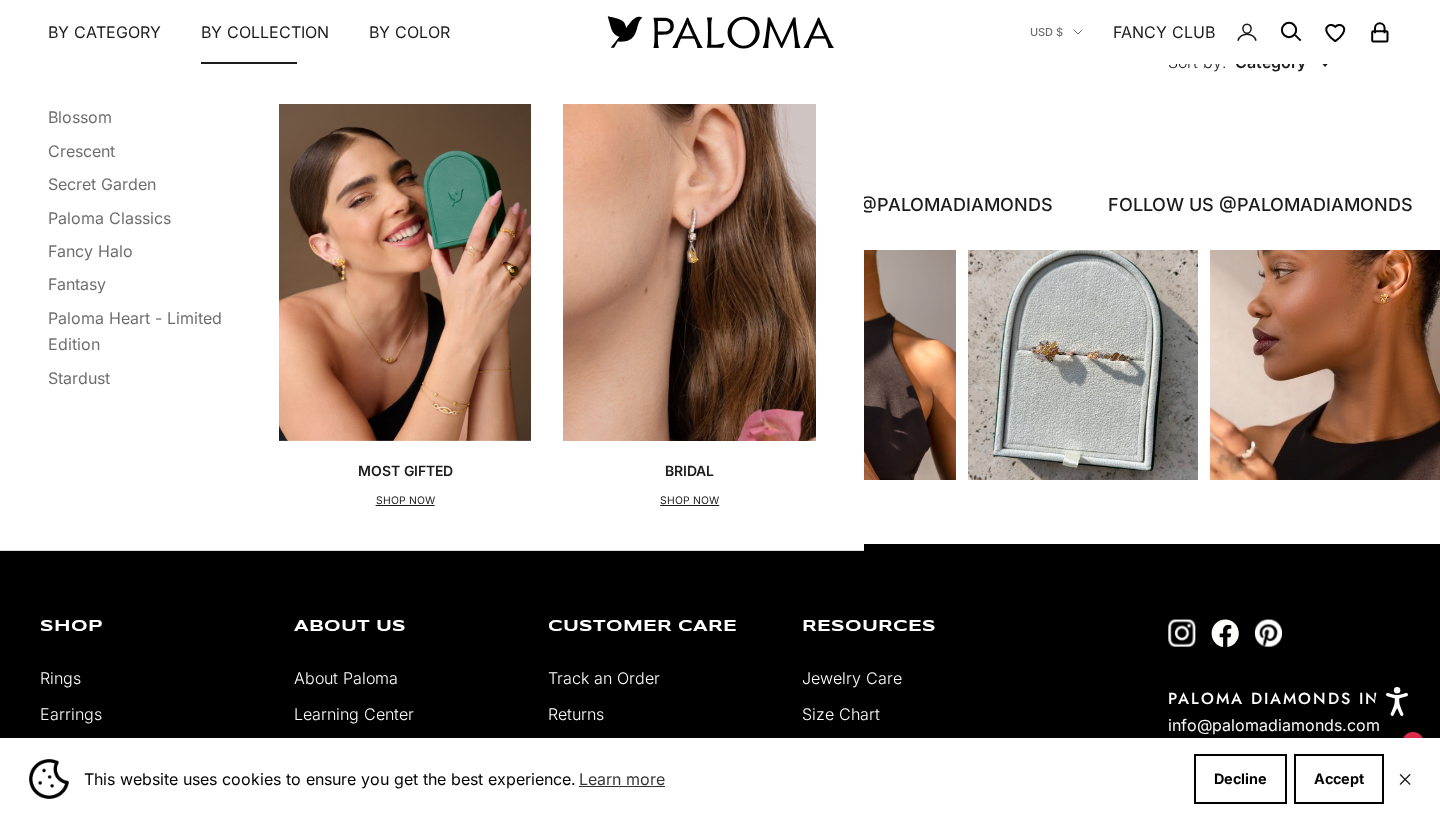scroll, scrollTop: 2055, scrollLeft: 0, axis: vertical 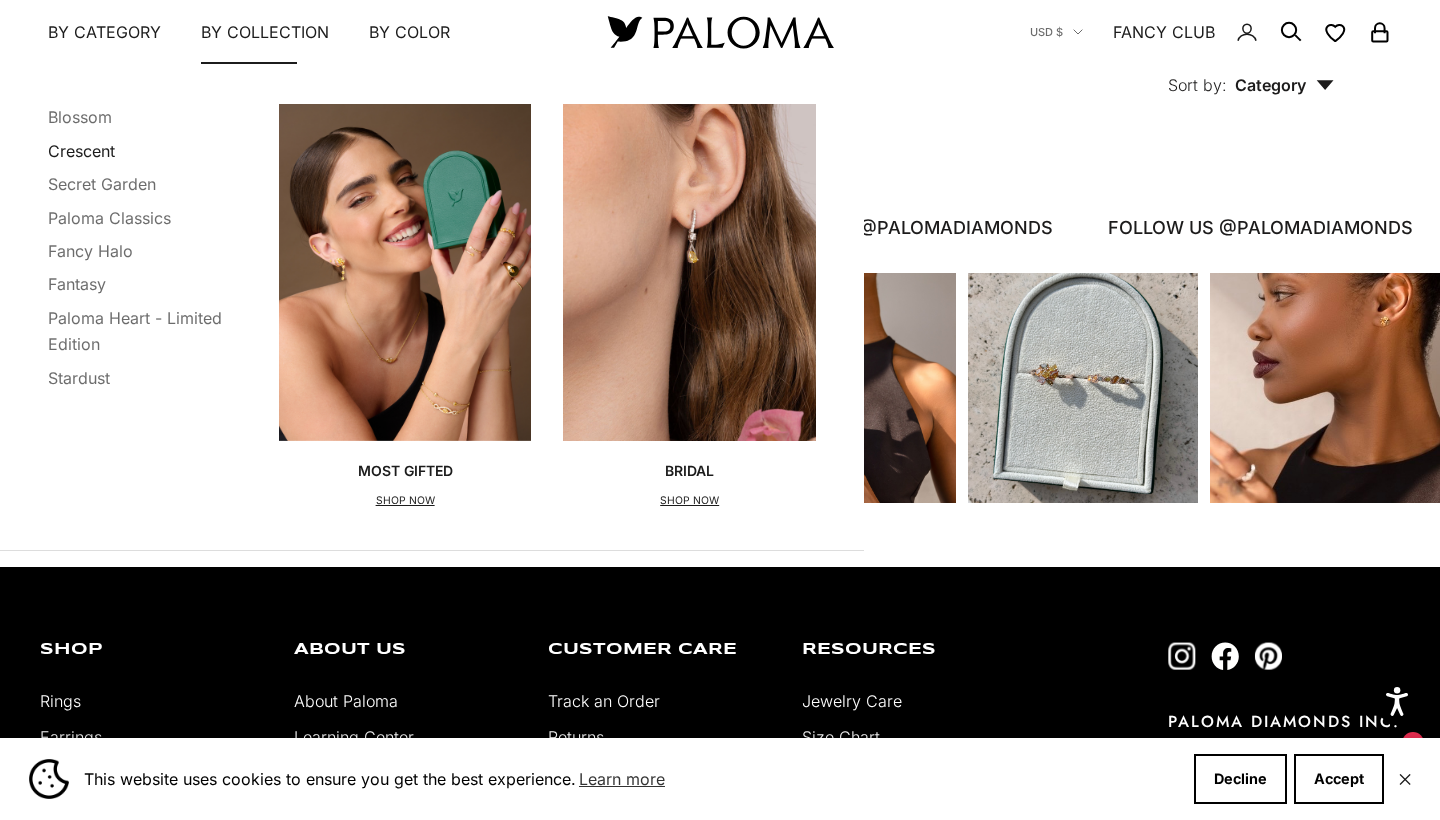 click on "Crescent" at bounding box center [81, 150] 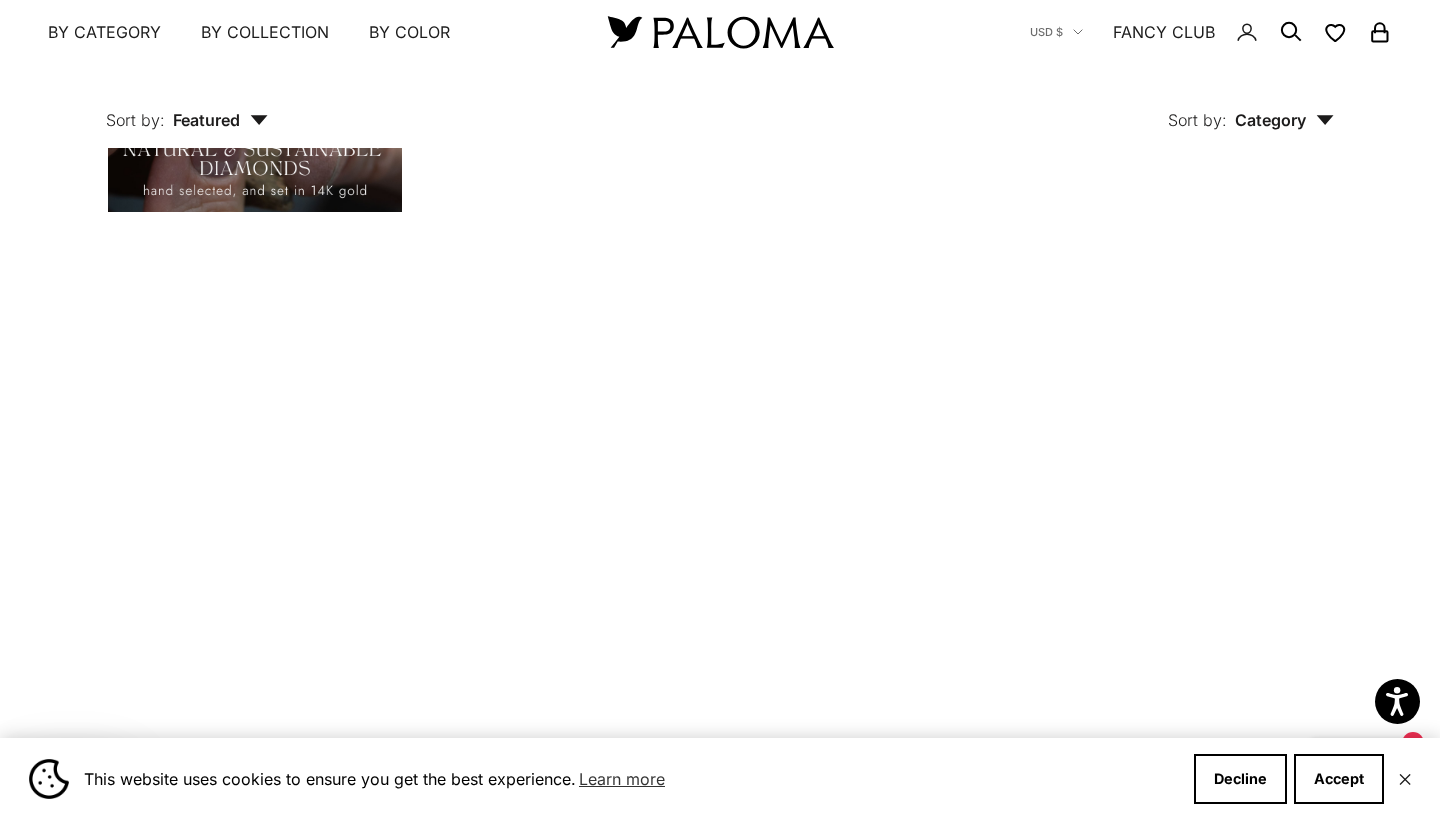 scroll, scrollTop: 1654, scrollLeft: 0, axis: vertical 